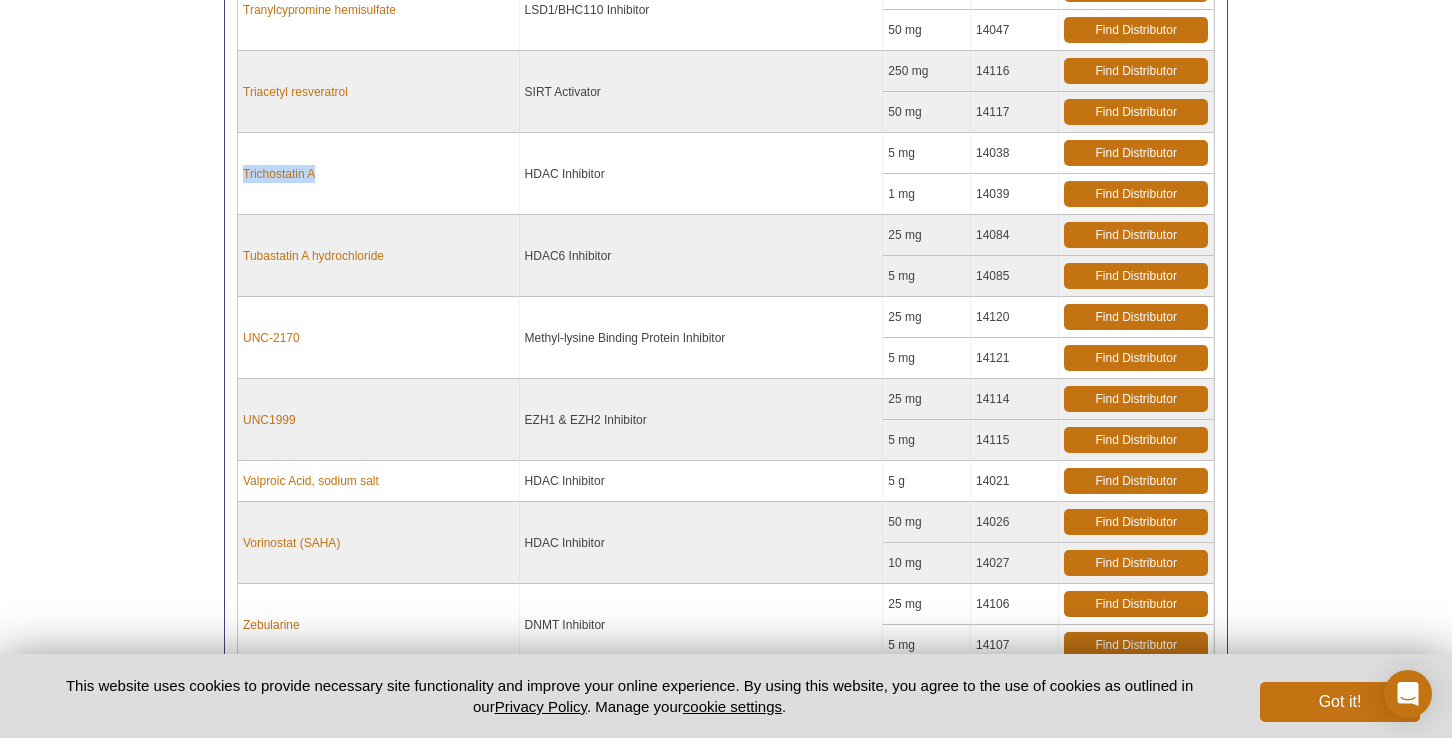 scroll, scrollTop: 0, scrollLeft: 0, axis: both 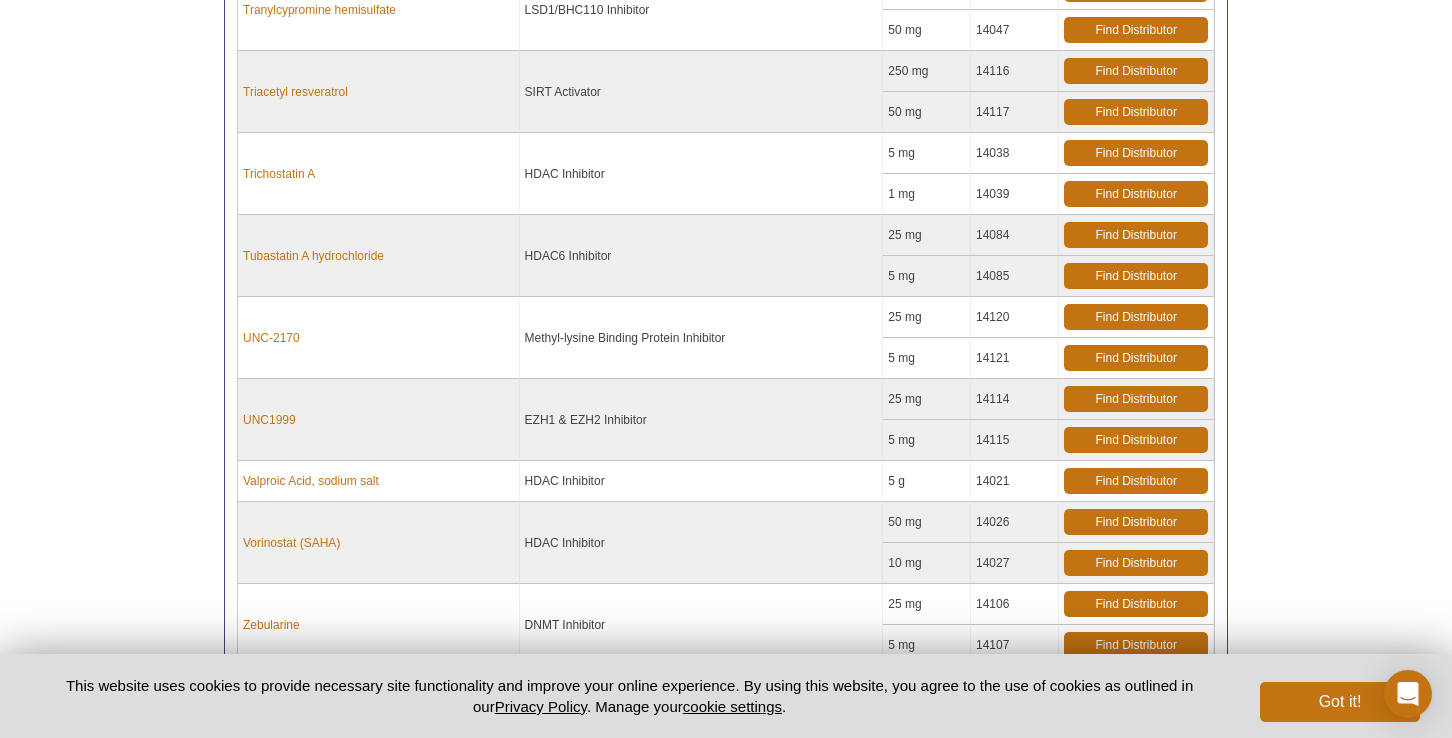 click on "Tubastatin A hydrochloride" at bounding box center (379, 256) 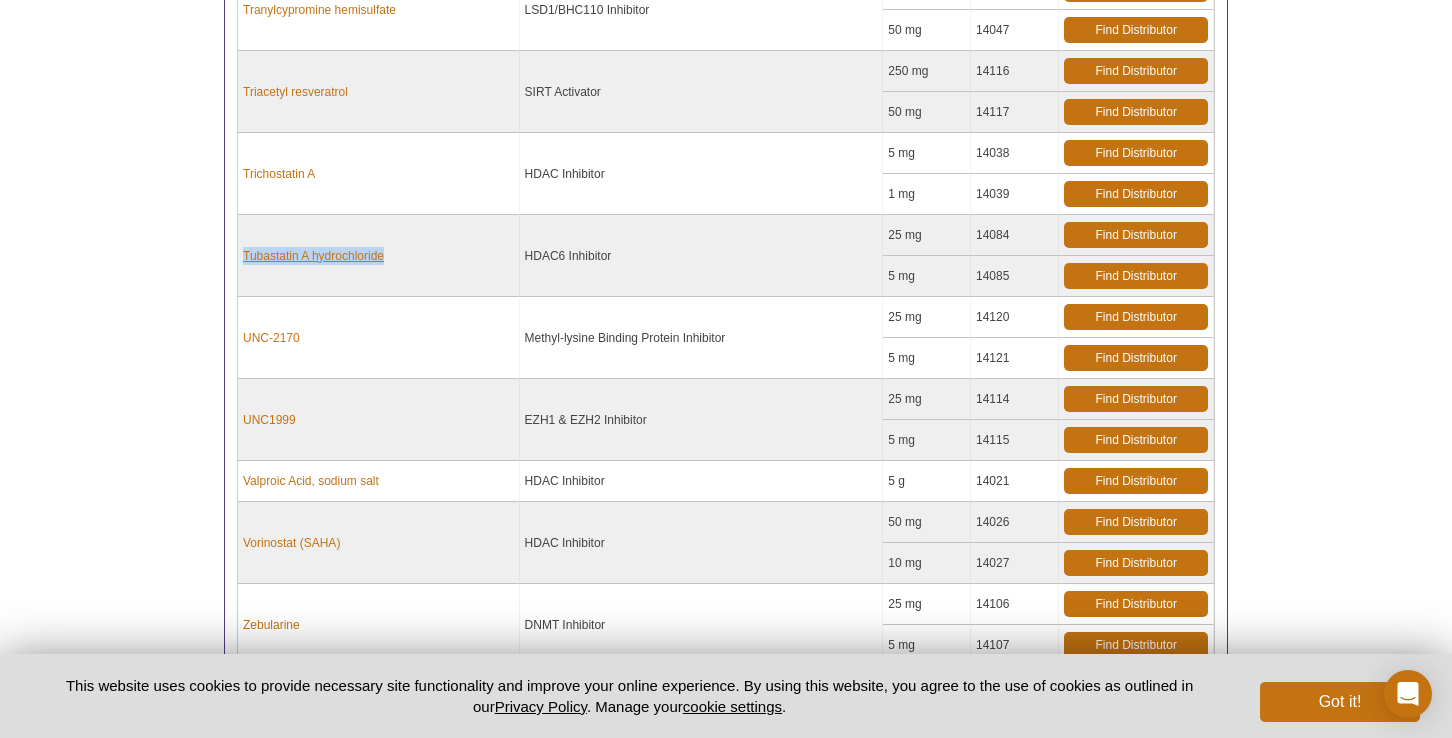 drag, startPoint x: 440, startPoint y: 262, endPoint x: 244, endPoint y: 257, distance: 196.06377 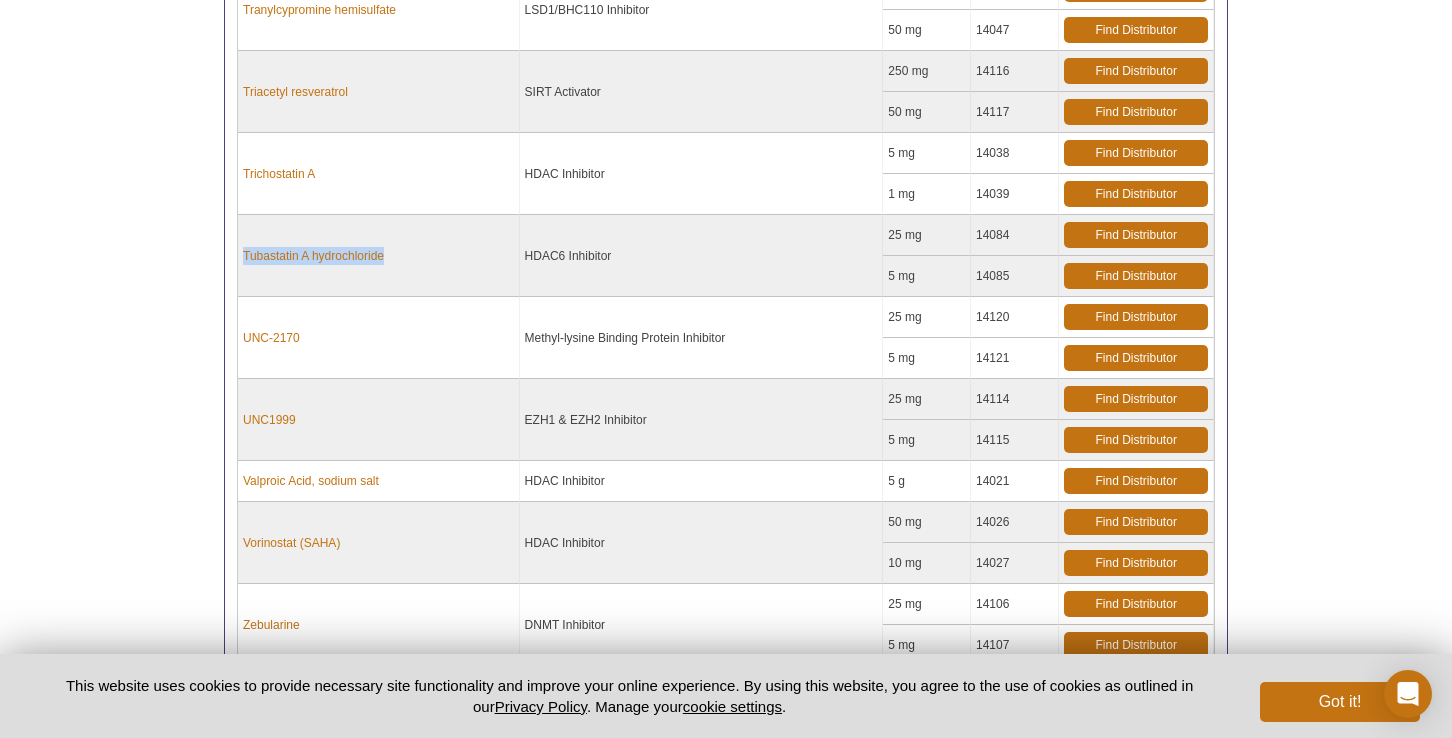 copy on "Tubastatin A hydrochloride" 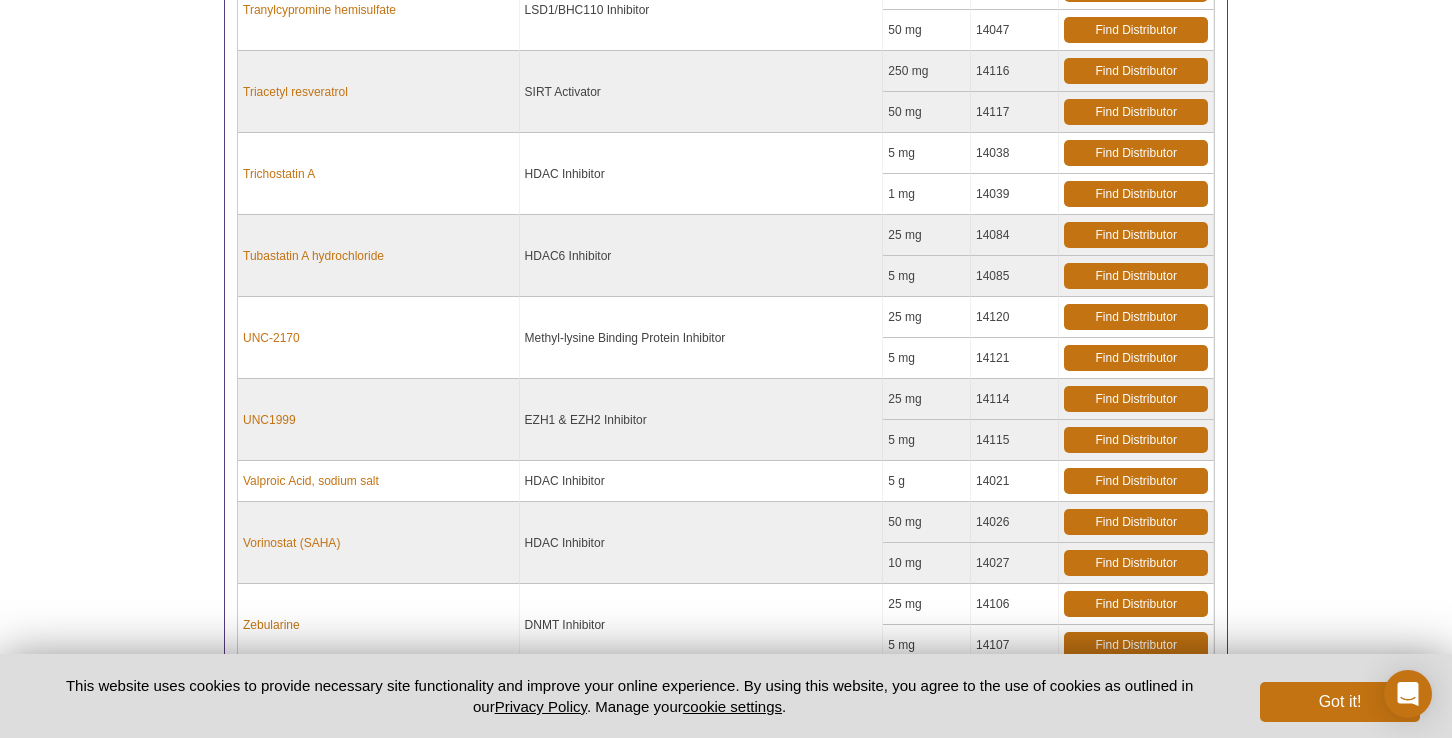 click on "UNC-2170" at bounding box center [379, 338] 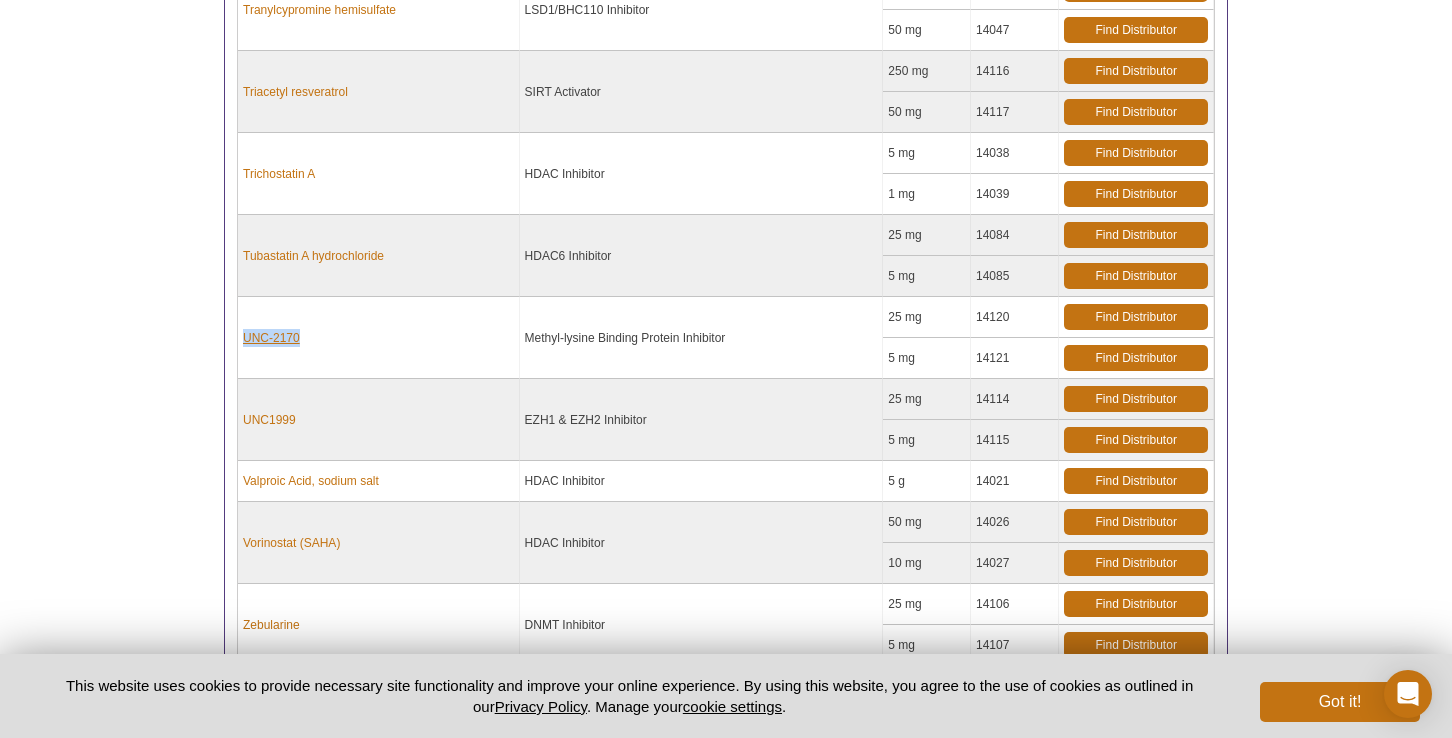 drag, startPoint x: 325, startPoint y: 336, endPoint x: 242, endPoint y: 342, distance: 83.21658 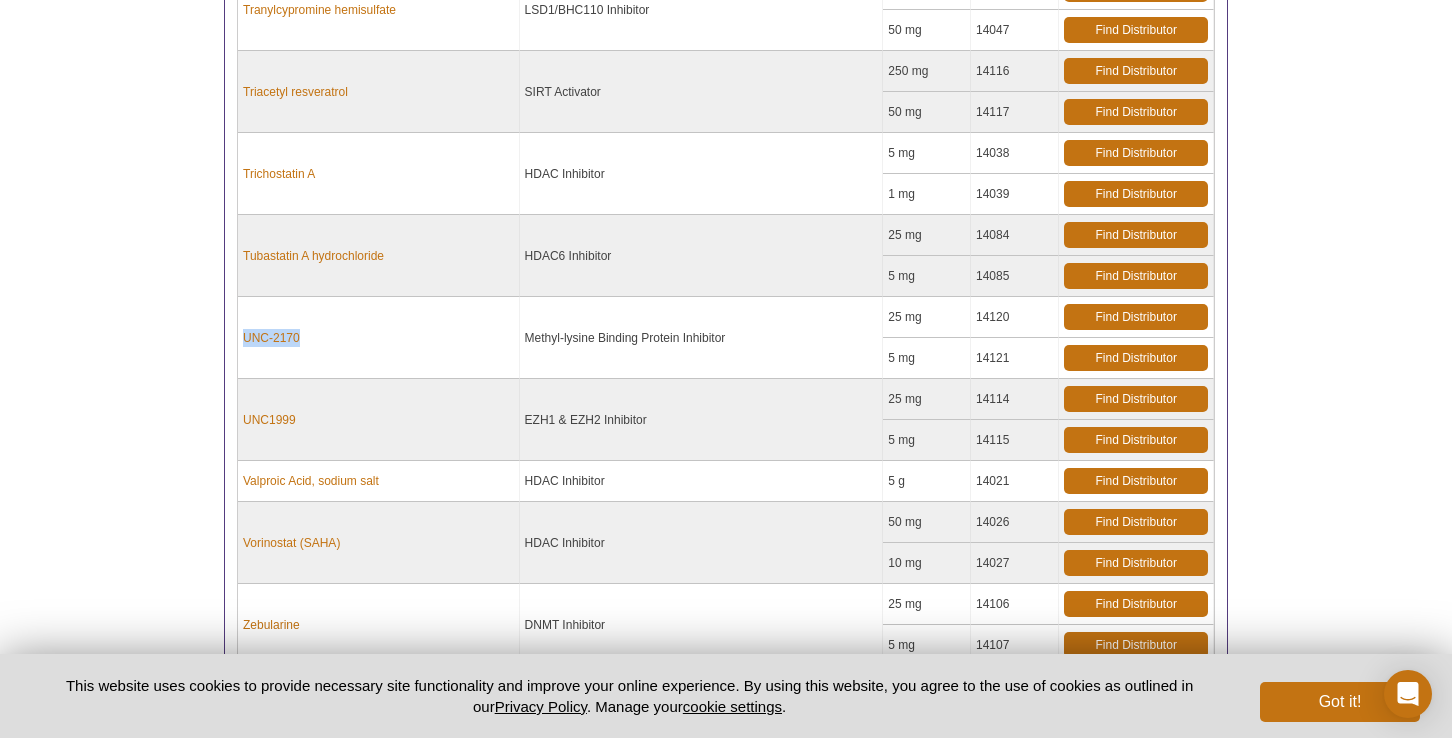 copy on "UNC-2170" 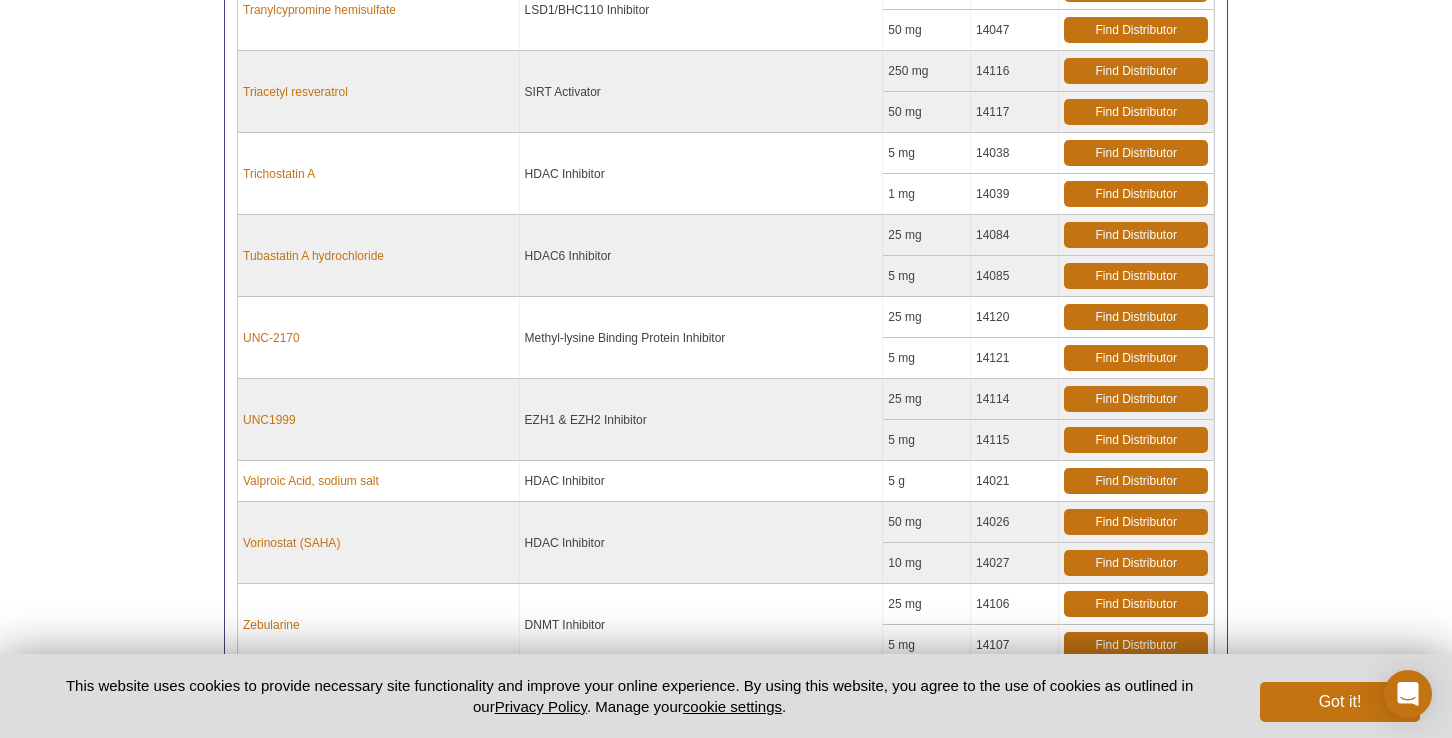 click on "UNC1999" at bounding box center [379, 420] 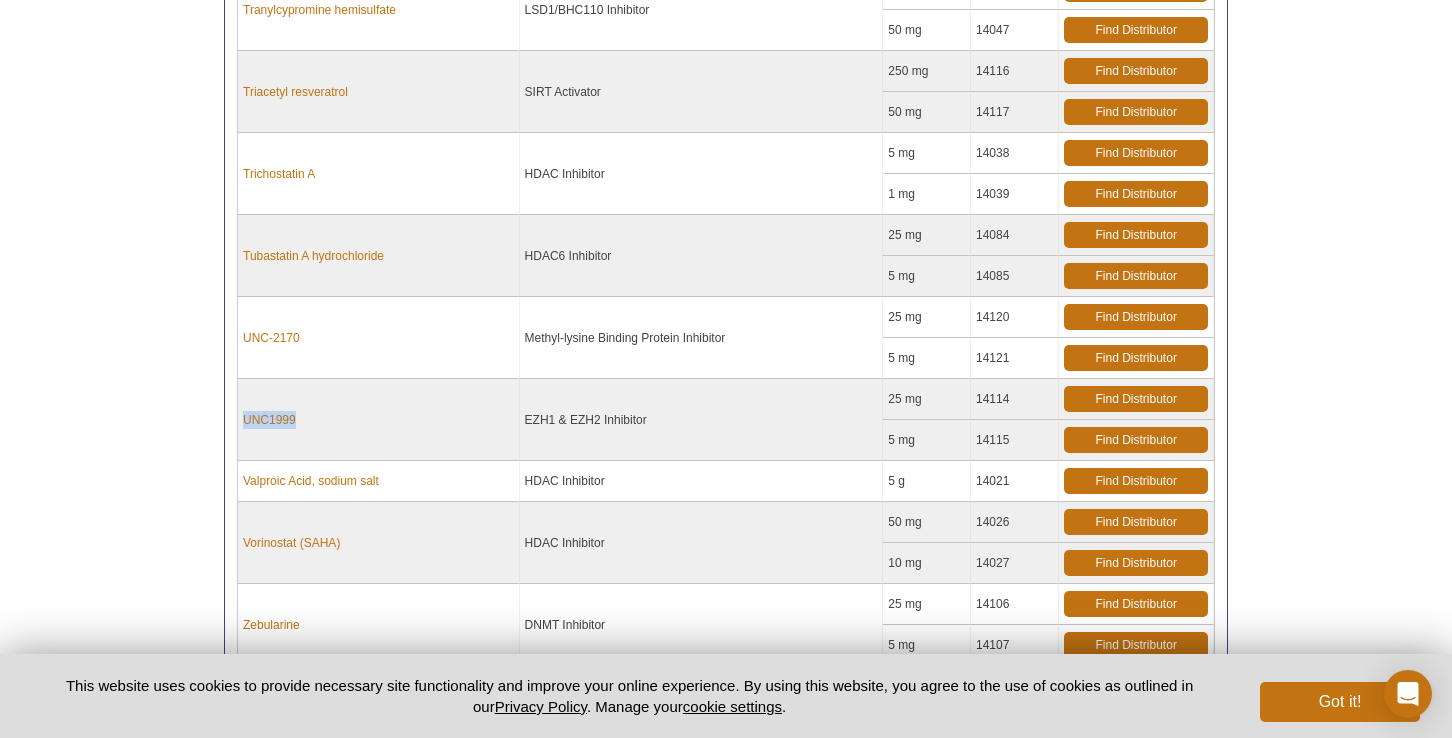drag, startPoint x: 313, startPoint y: 428, endPoint x: 240, endPoint y: 424, distance: 73.109505 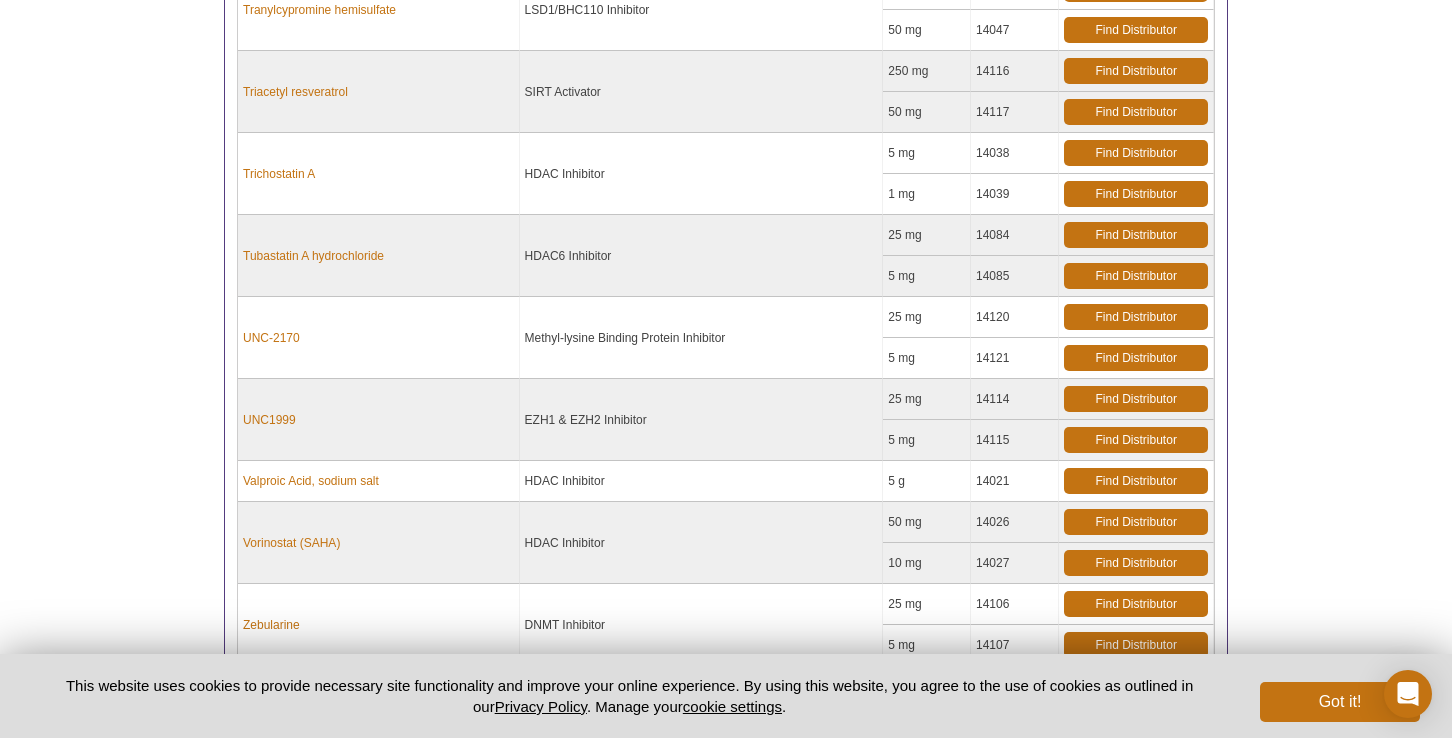 click on "Valproic Acid, sodium salt" at bounding box center (379, 481) 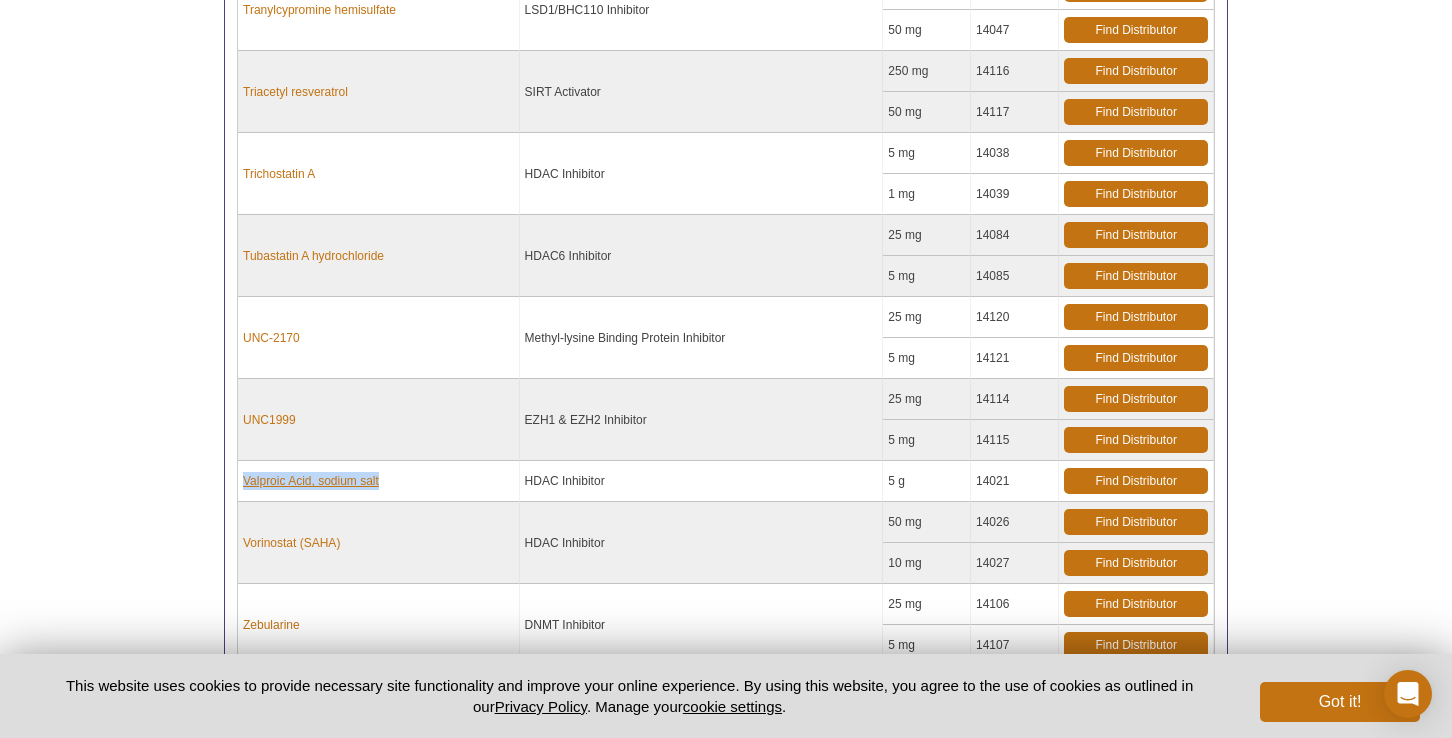 drag, startPoint x: 411, startPoint y: 474, endPoint x: 243, endPoint y: 477, distance: 168.02678 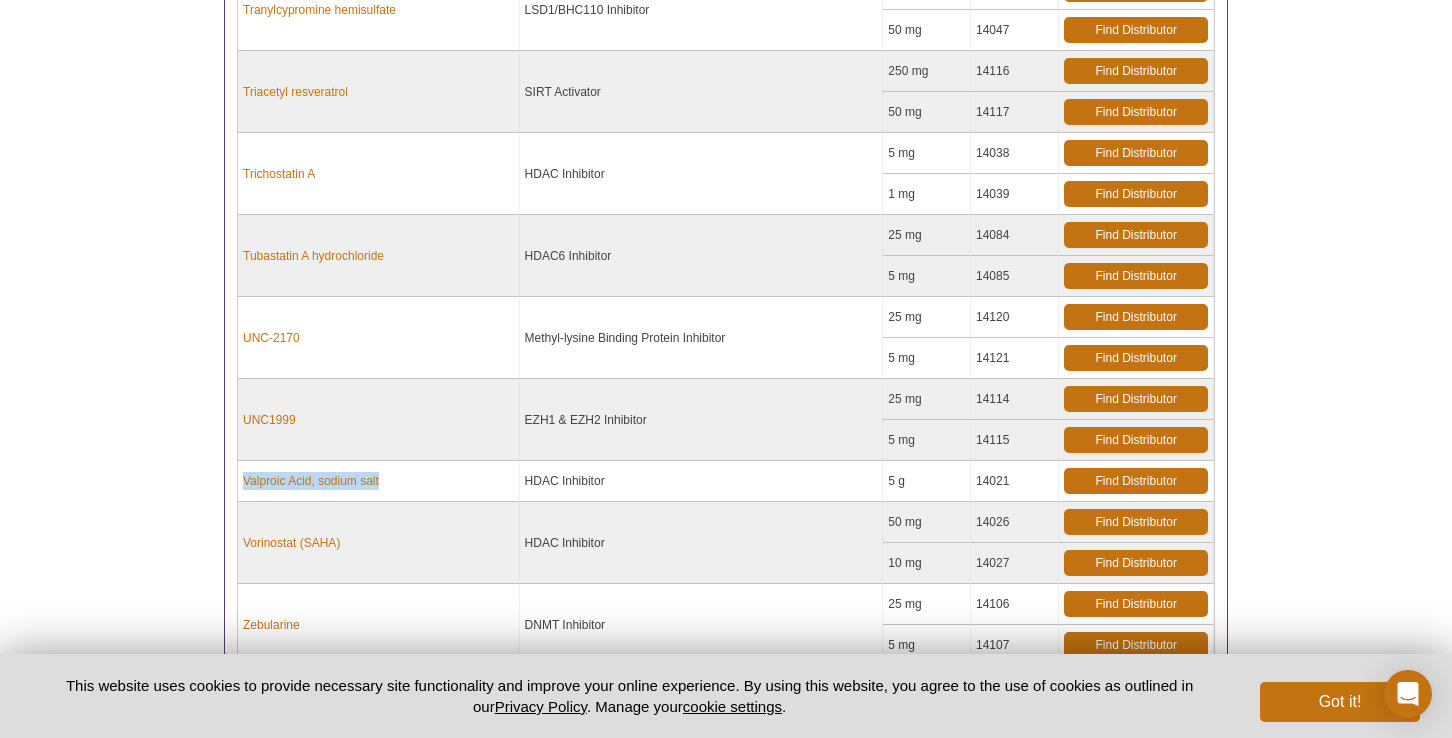copy on "Valproic Acid, sodium salt" 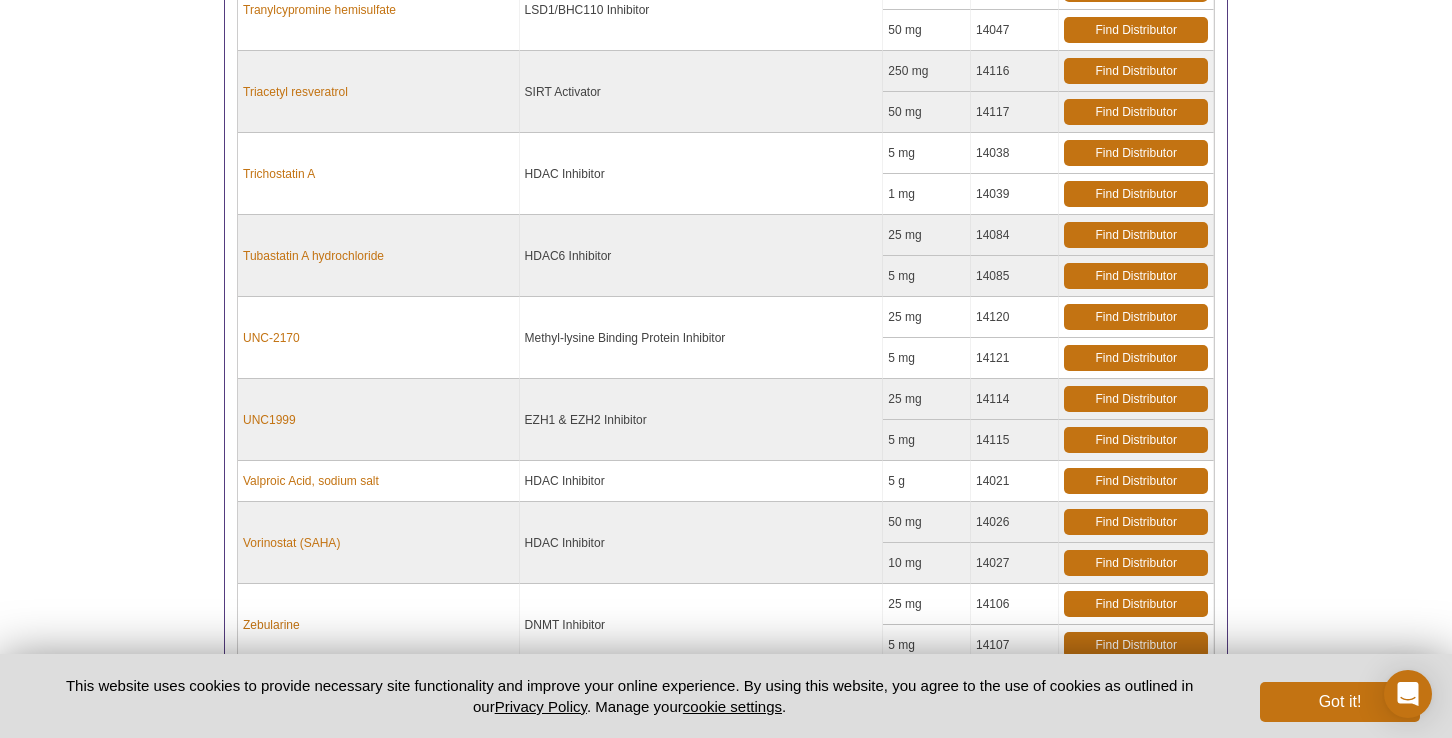 click on "Vorinostat (SAHA)" at bounding box center (379, 543) 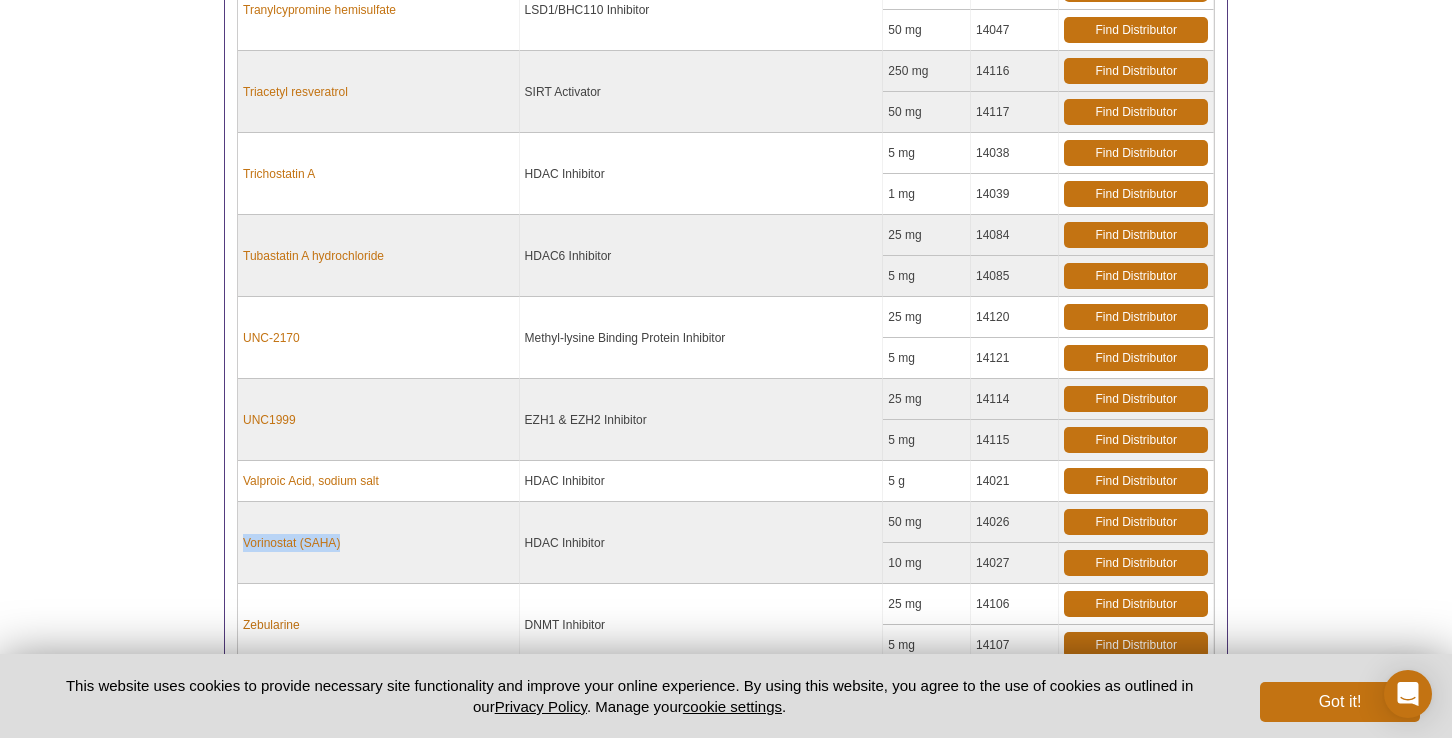 drag, startPoint x: 374, startPoint y: 547, endPoint x: 238, endPoint y: 541, distance: 136.1323 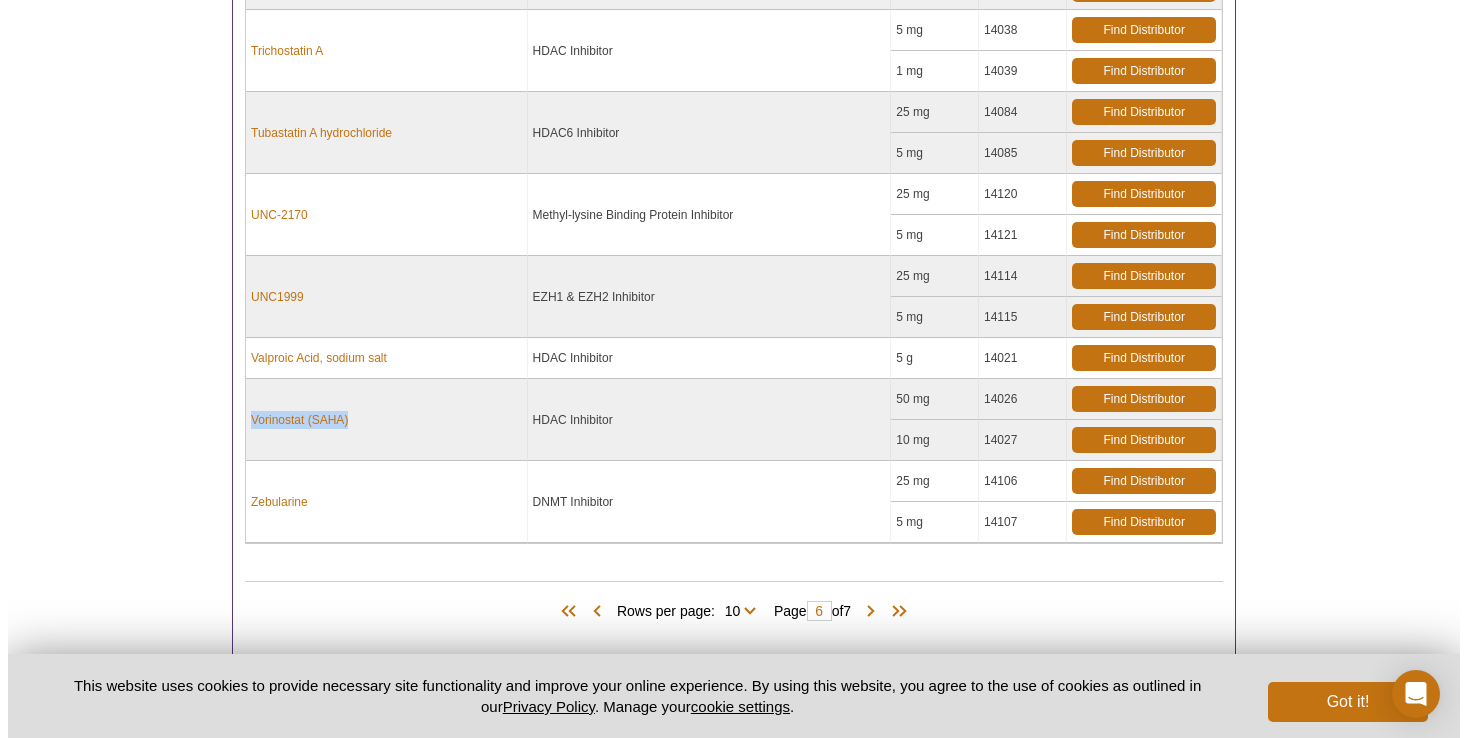 scroll, scrollTop: 1028, scrollLeft: 0, axis: vertical 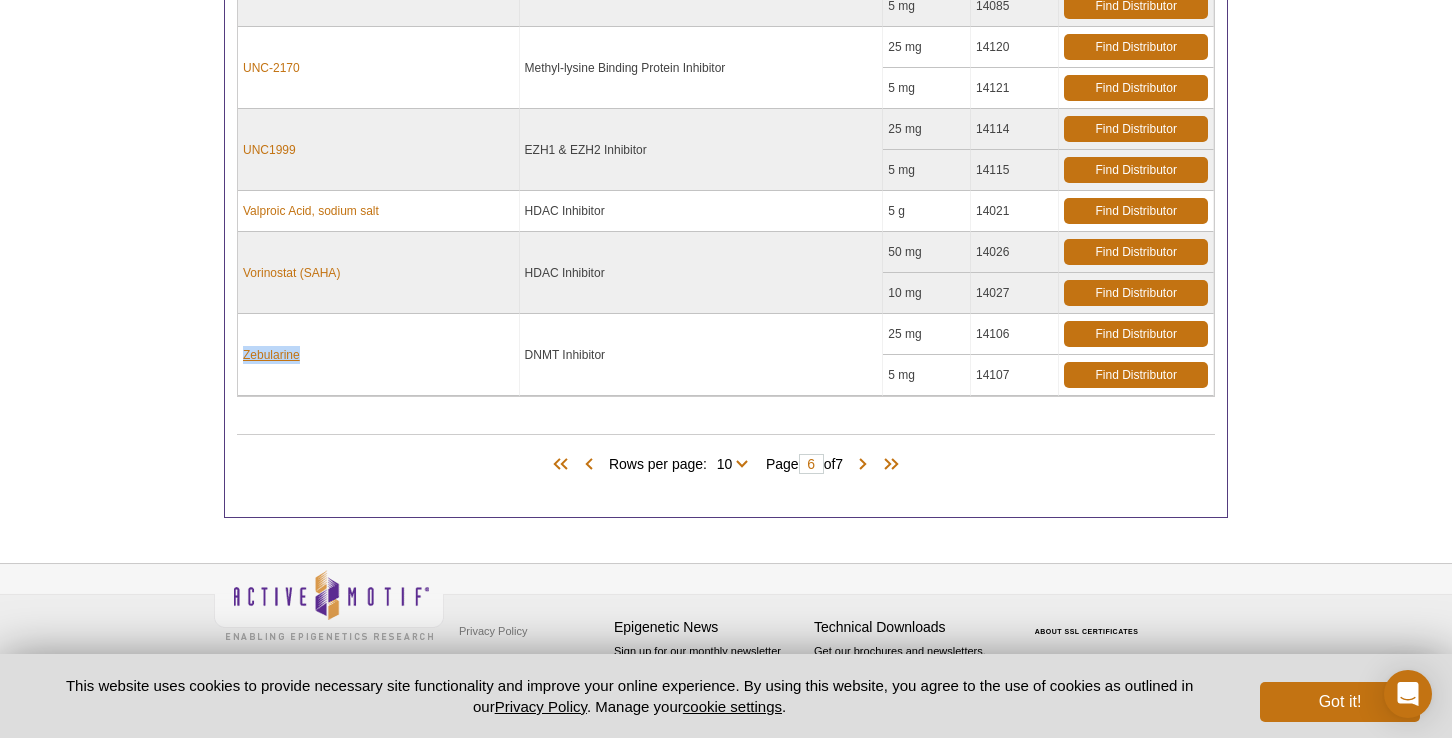 drag, startPoint x: 327, startPoint y: 361, endPoint x: 245, endPoint y: 345, distance: 83.546394 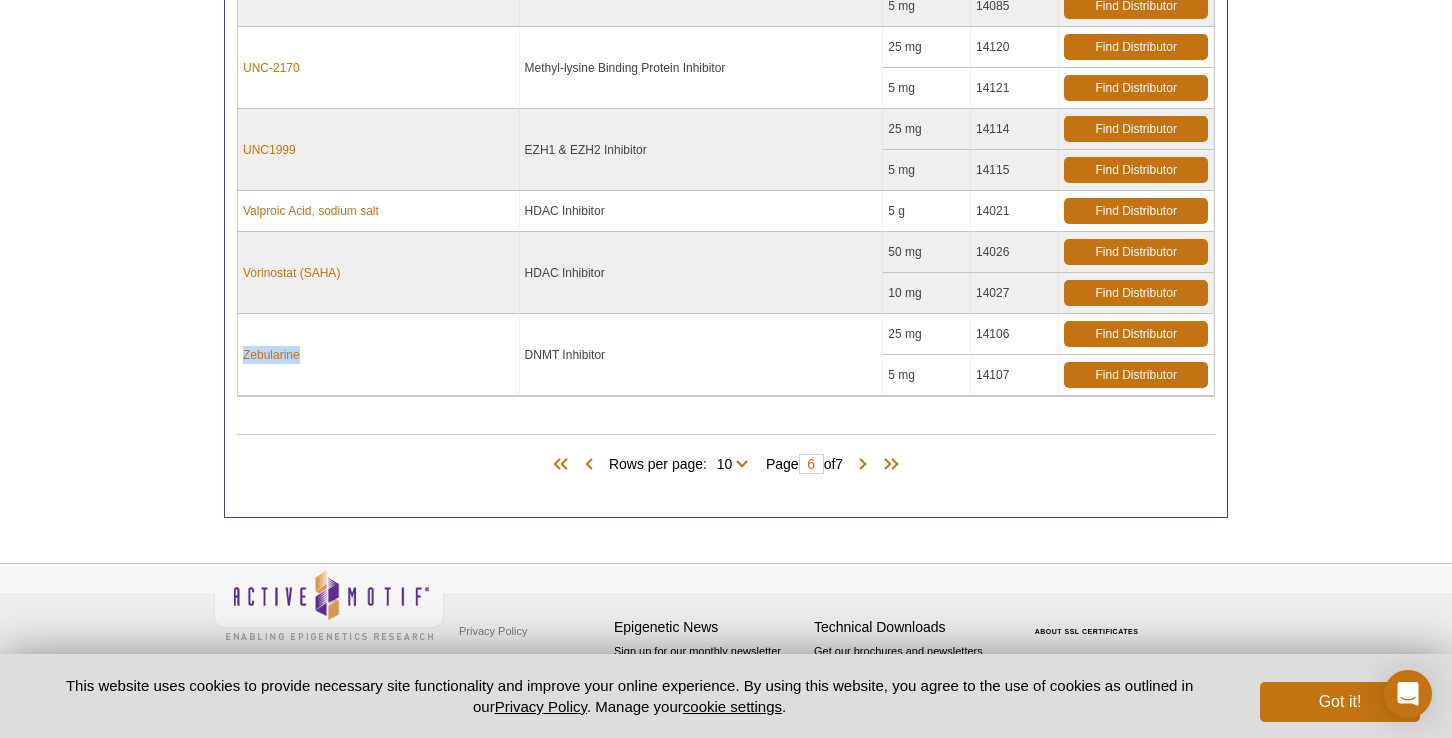 copy on "Zebularine" 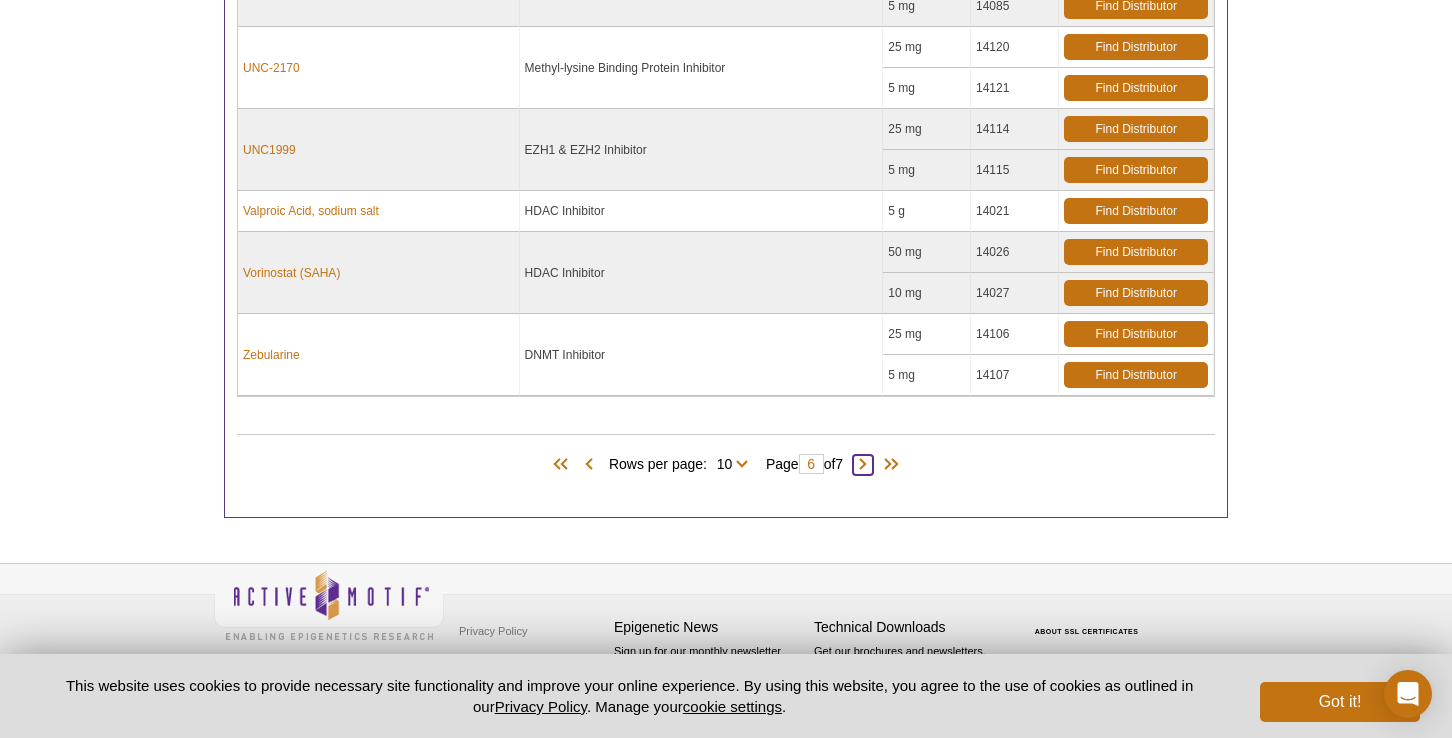 click at bounding box center [863, 465] 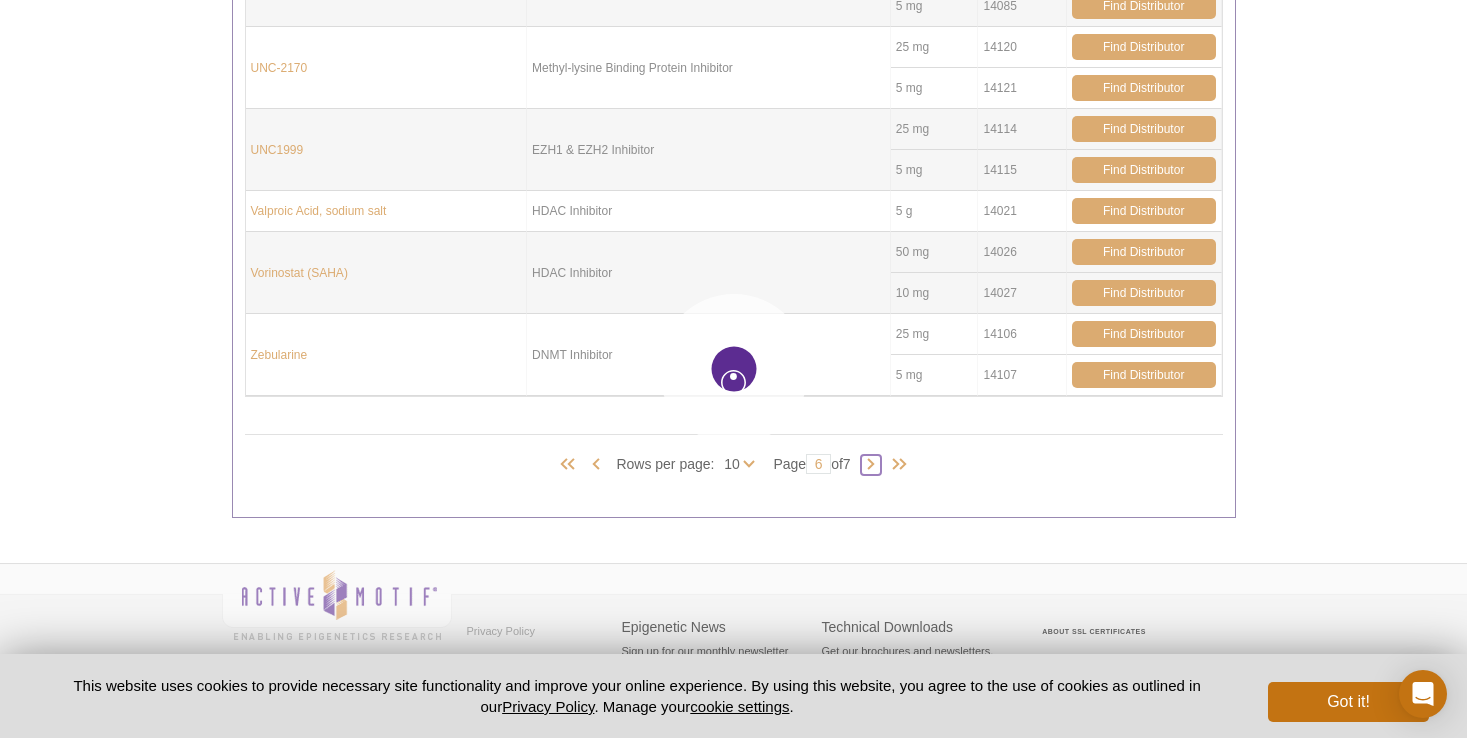 type on "7" 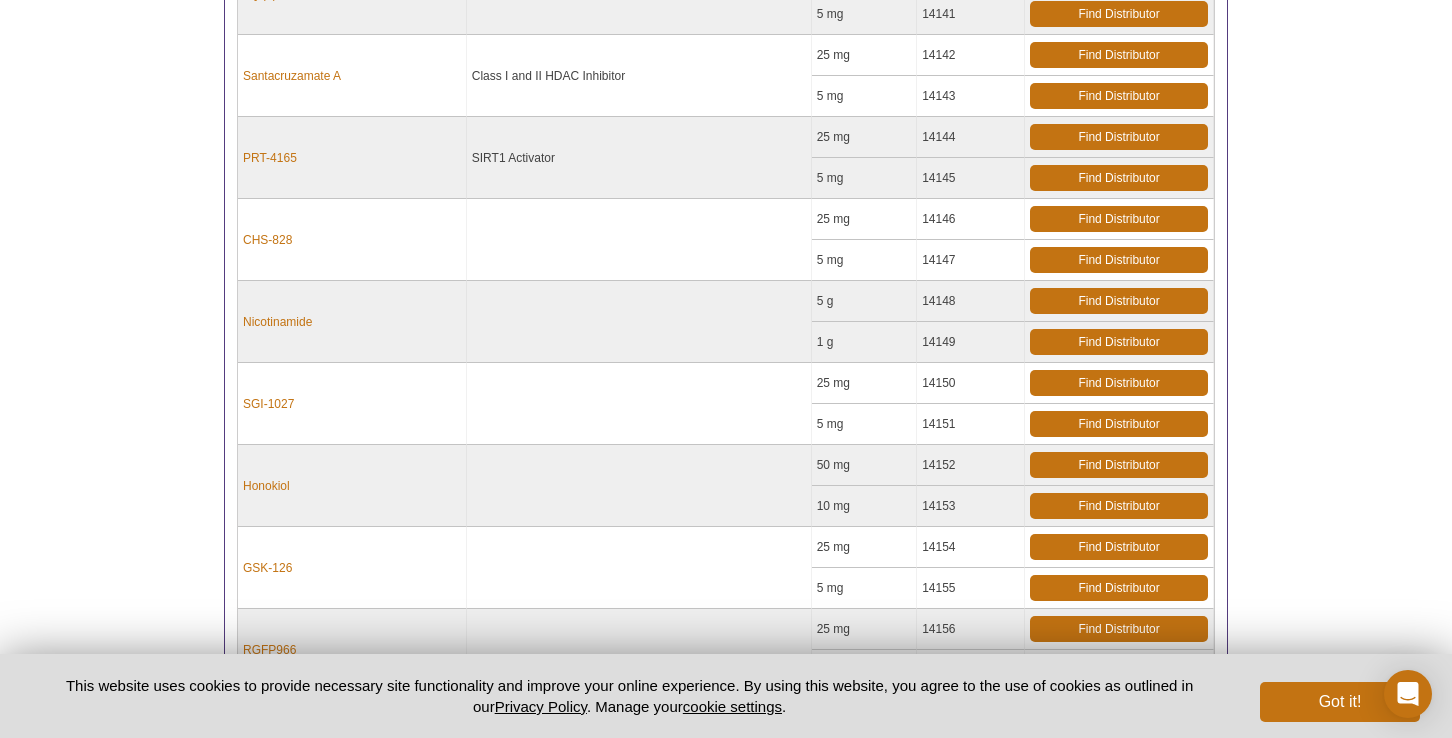 scroll, scrollTop: 520, scrollLeft: 0, axis: vertical 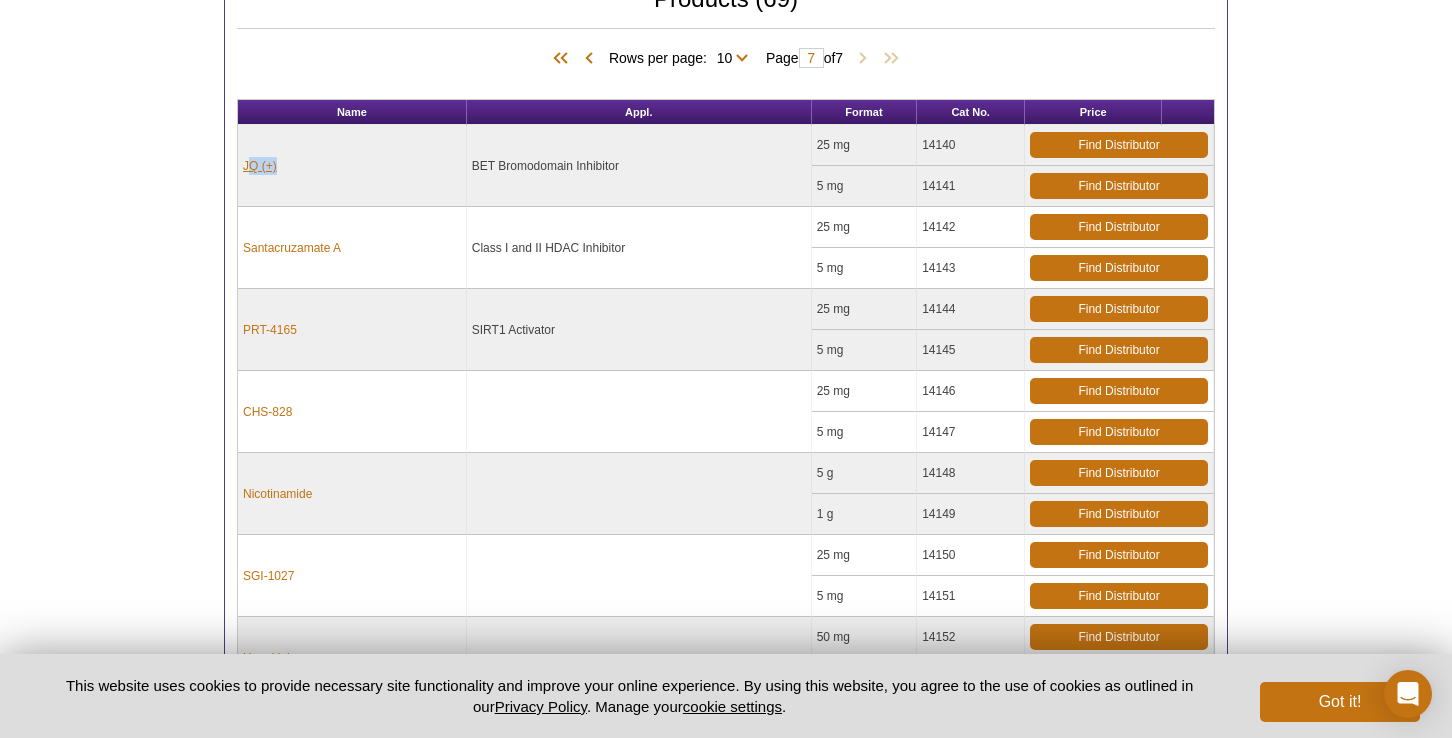 drag, startPoint x: 289, startPoint y: 169, endPoint x: 247, endPoint y: 166, distance: 42.107006 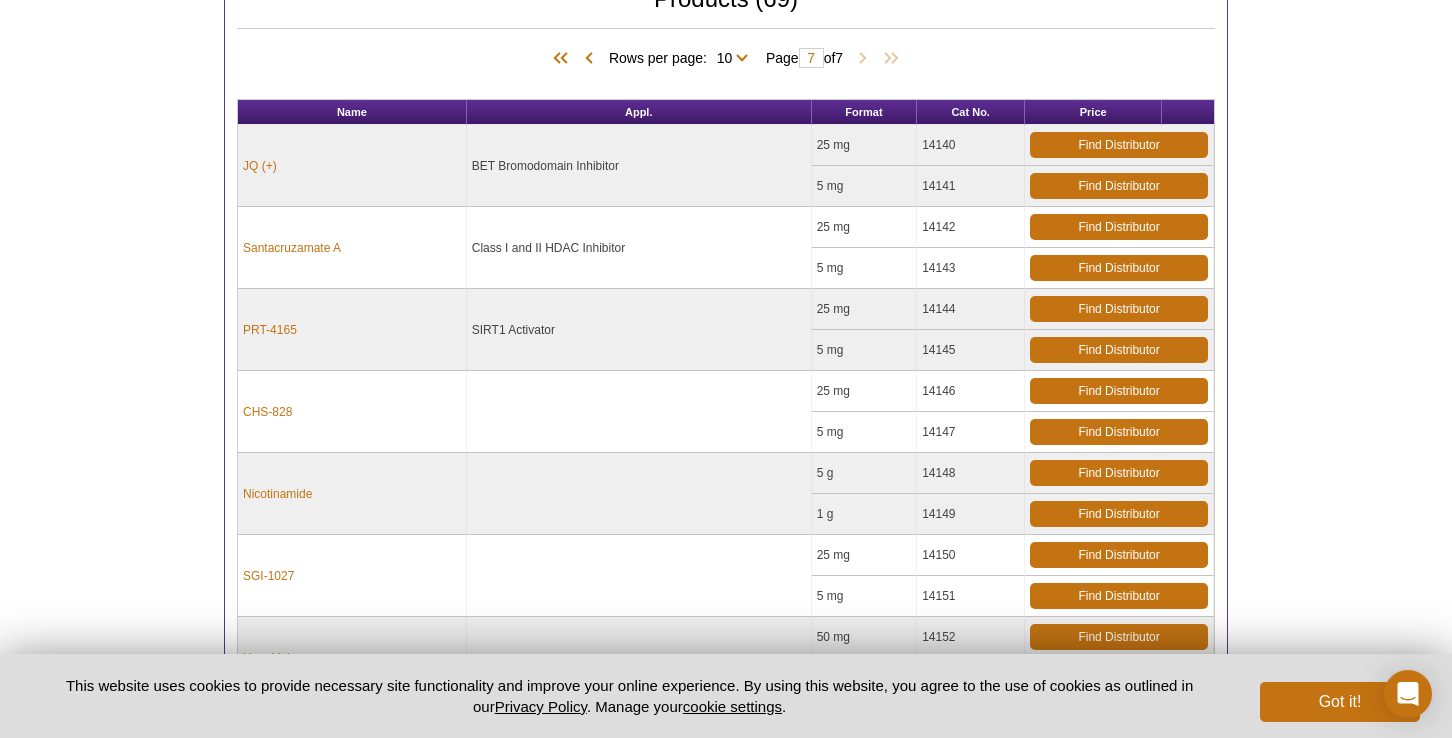 click on "Santacruzamate A" at bounding box center (352, 248) 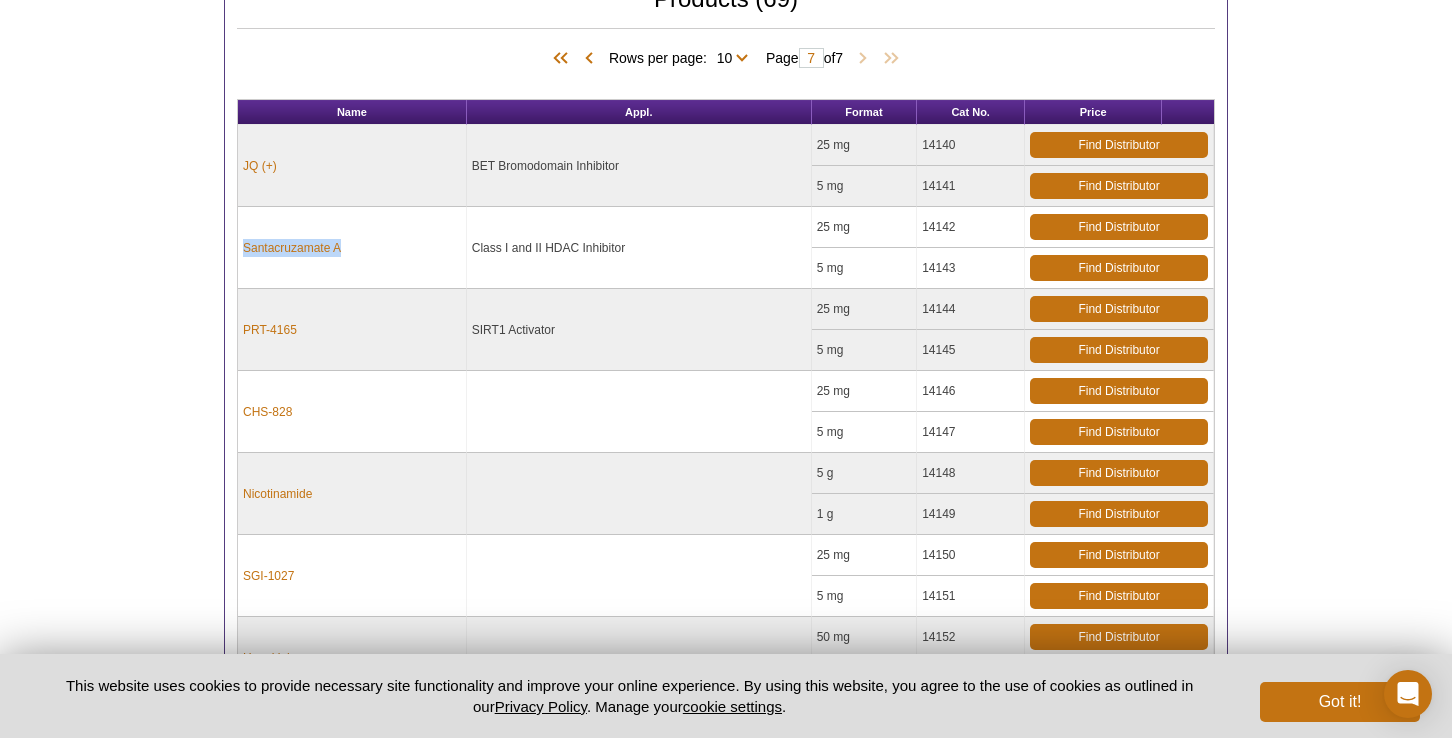 drag, startPoint x: 331, startPoint y: 239, endPoint x: 239, endPoint y: 252, distance: 92.91394 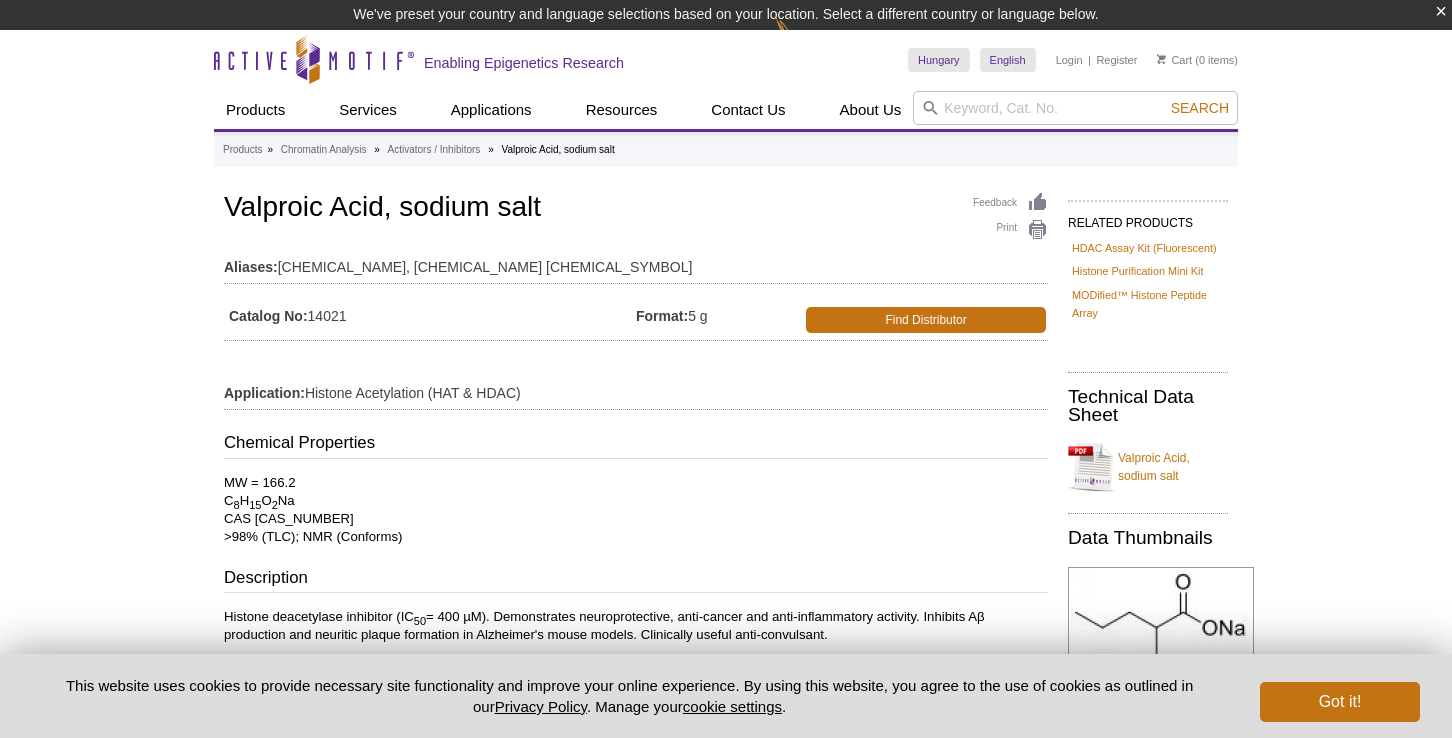 scroll, scrollTop: 0, scrollLeft: 0, axis: both 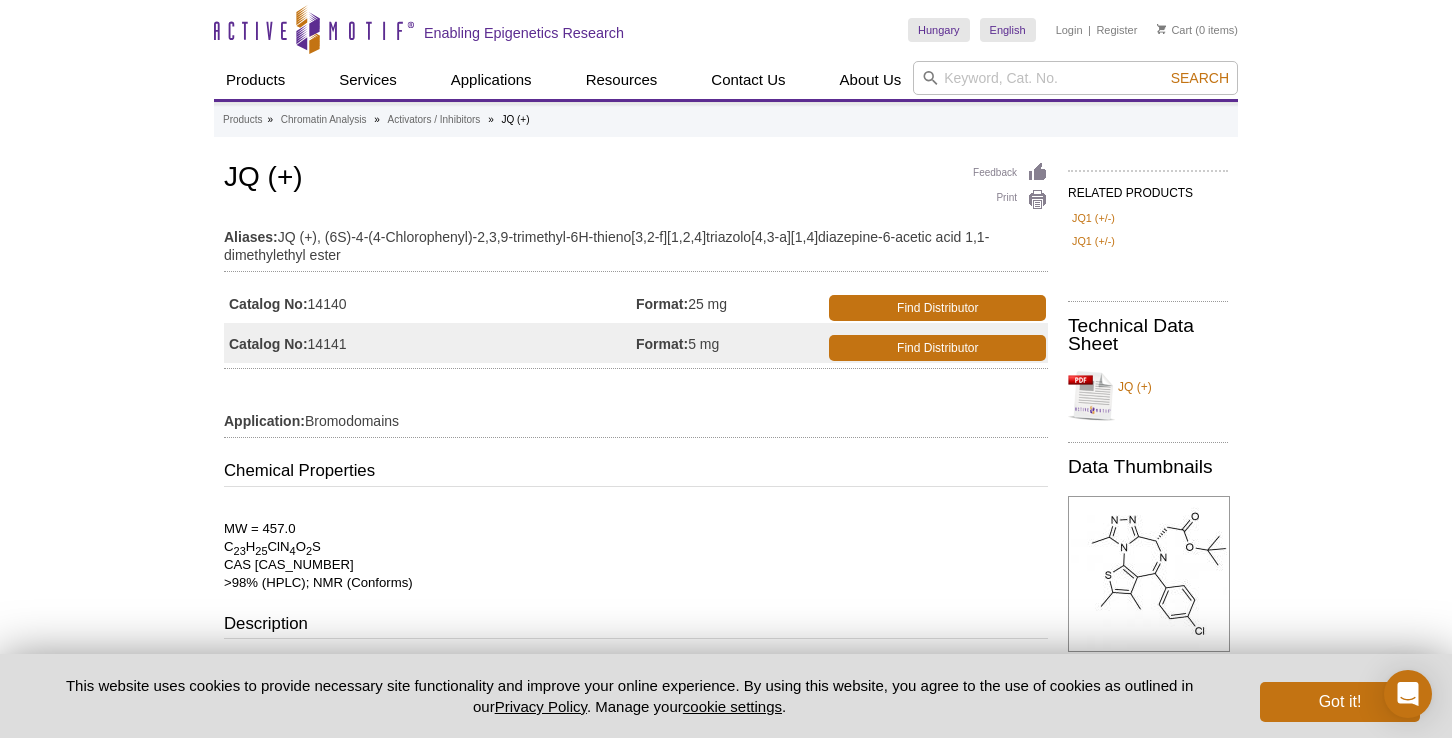 drag, startPoint x: 259, startPoint y: 563, endPoint x: 350, endPoint y: 563, distance: 91 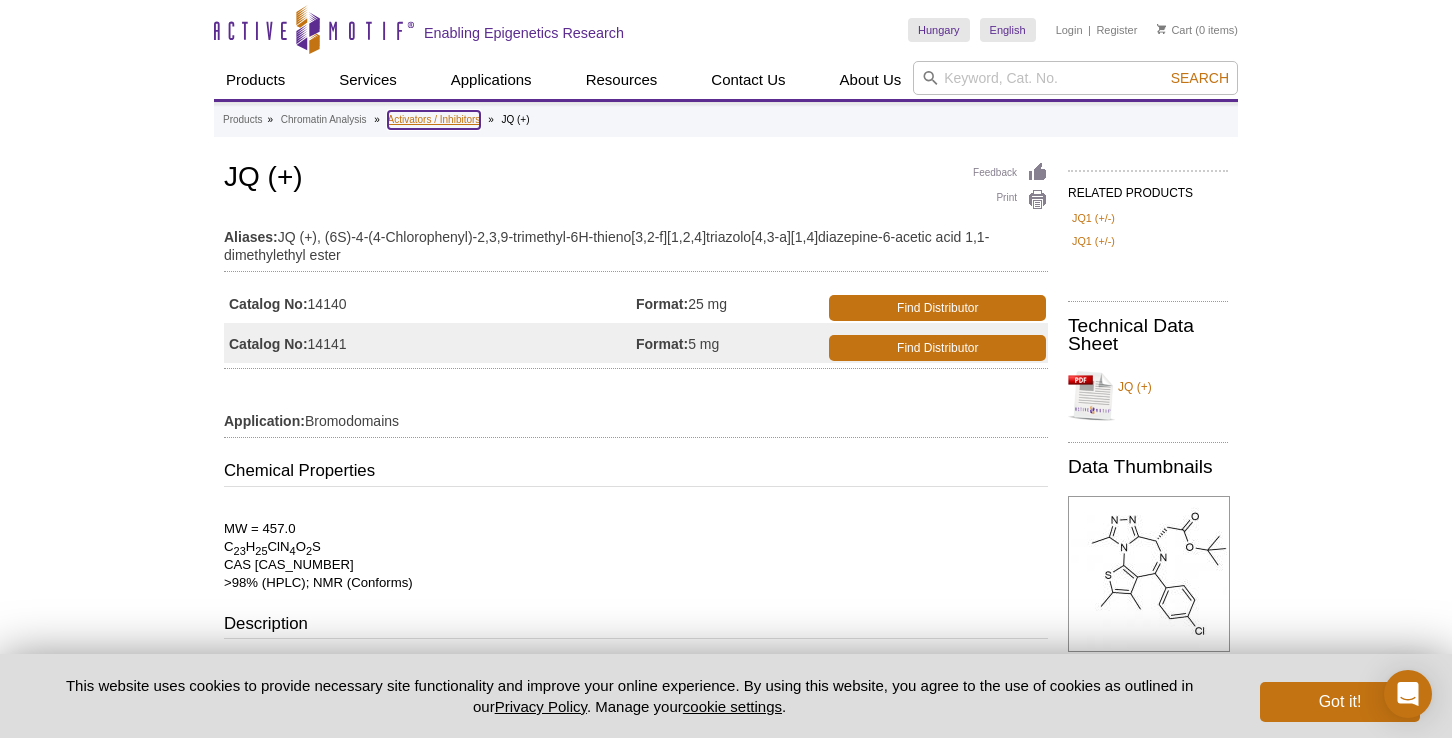 click on "Activators / Inhibitors" at bounding box center (434, 120) 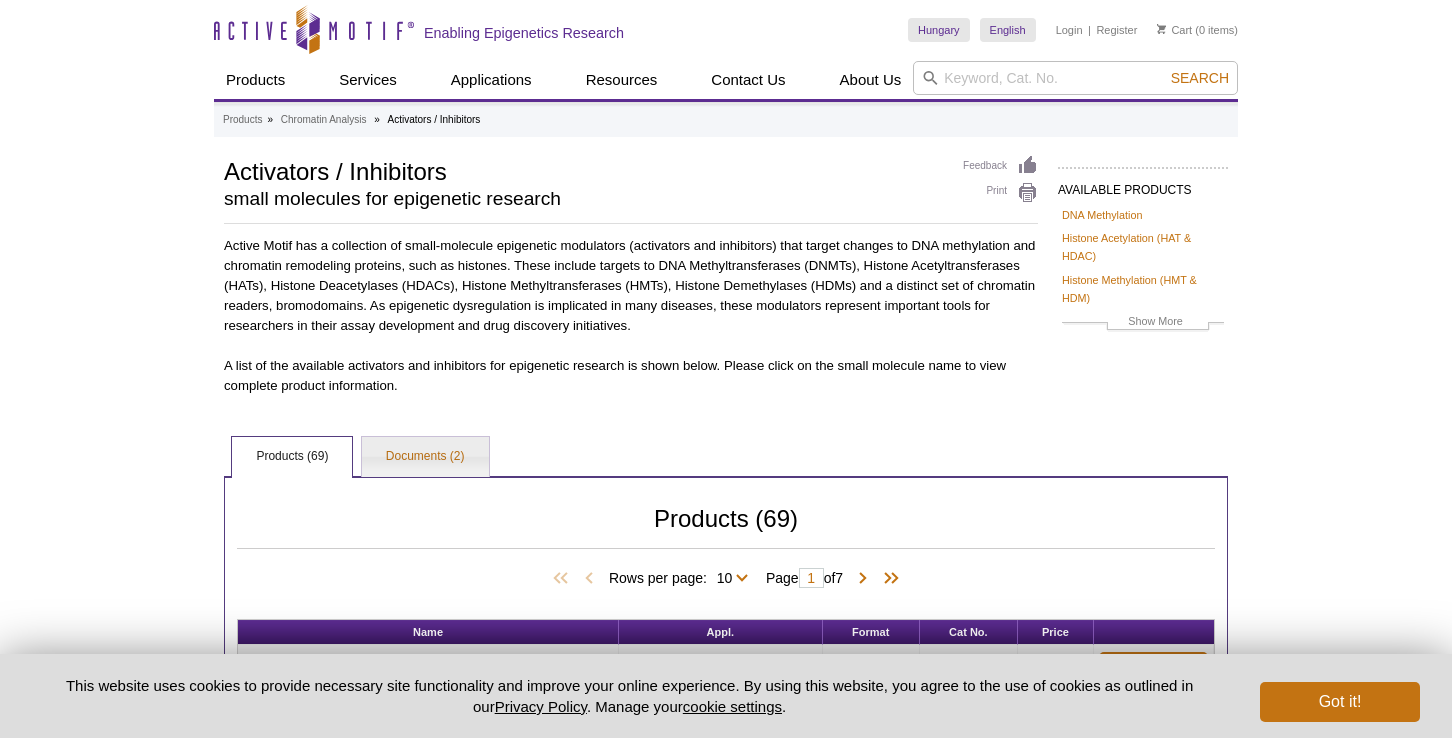scroll, scrollTop: 0, scrollLeft: 0, axis: both 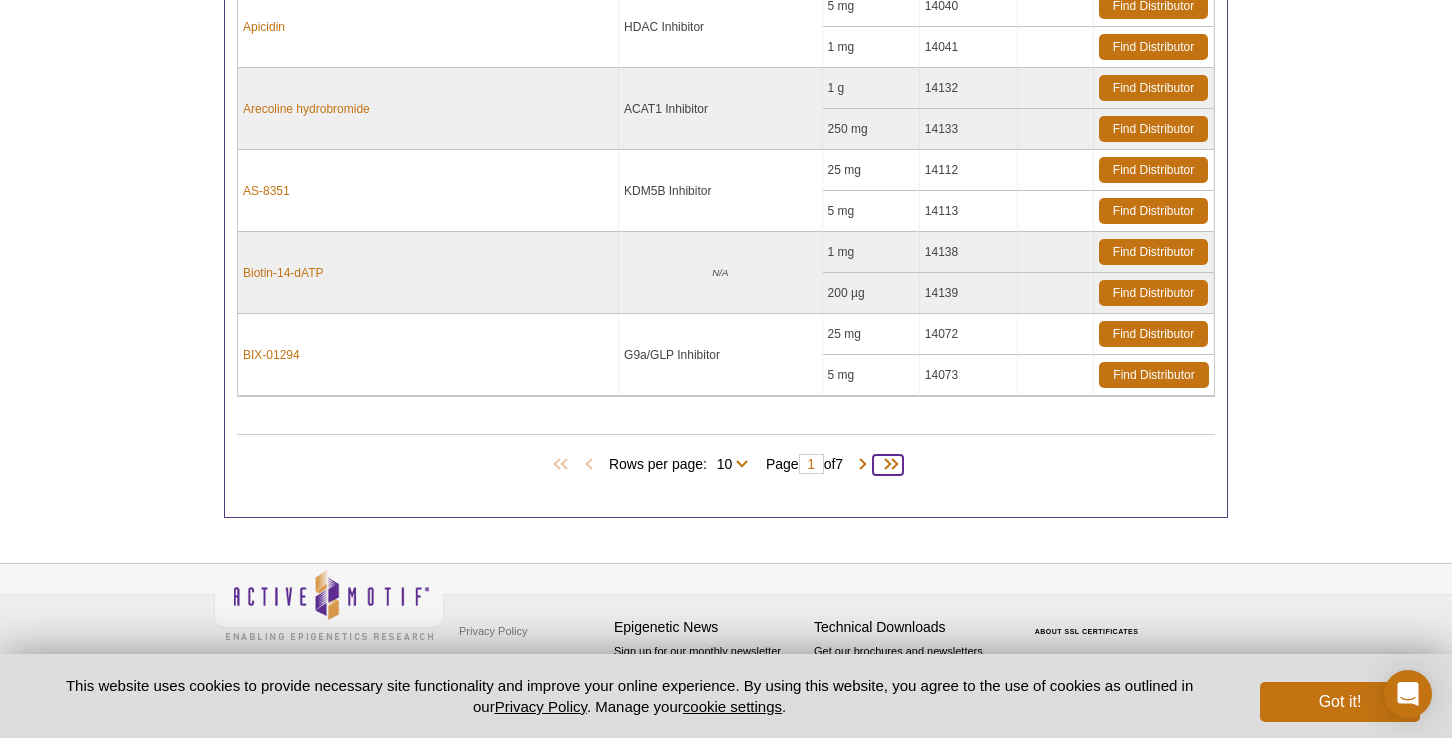 click at bounding box center (888, 465) 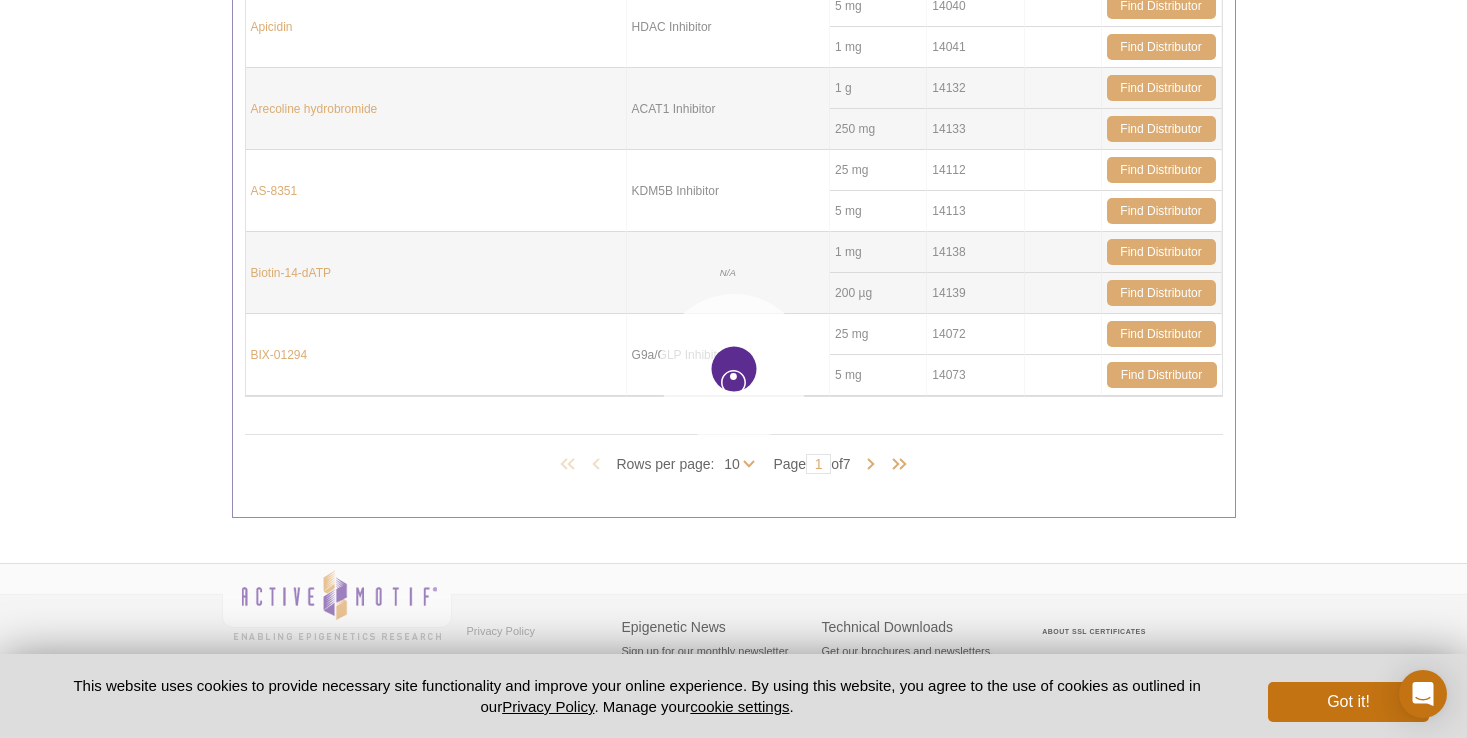 type on "7" 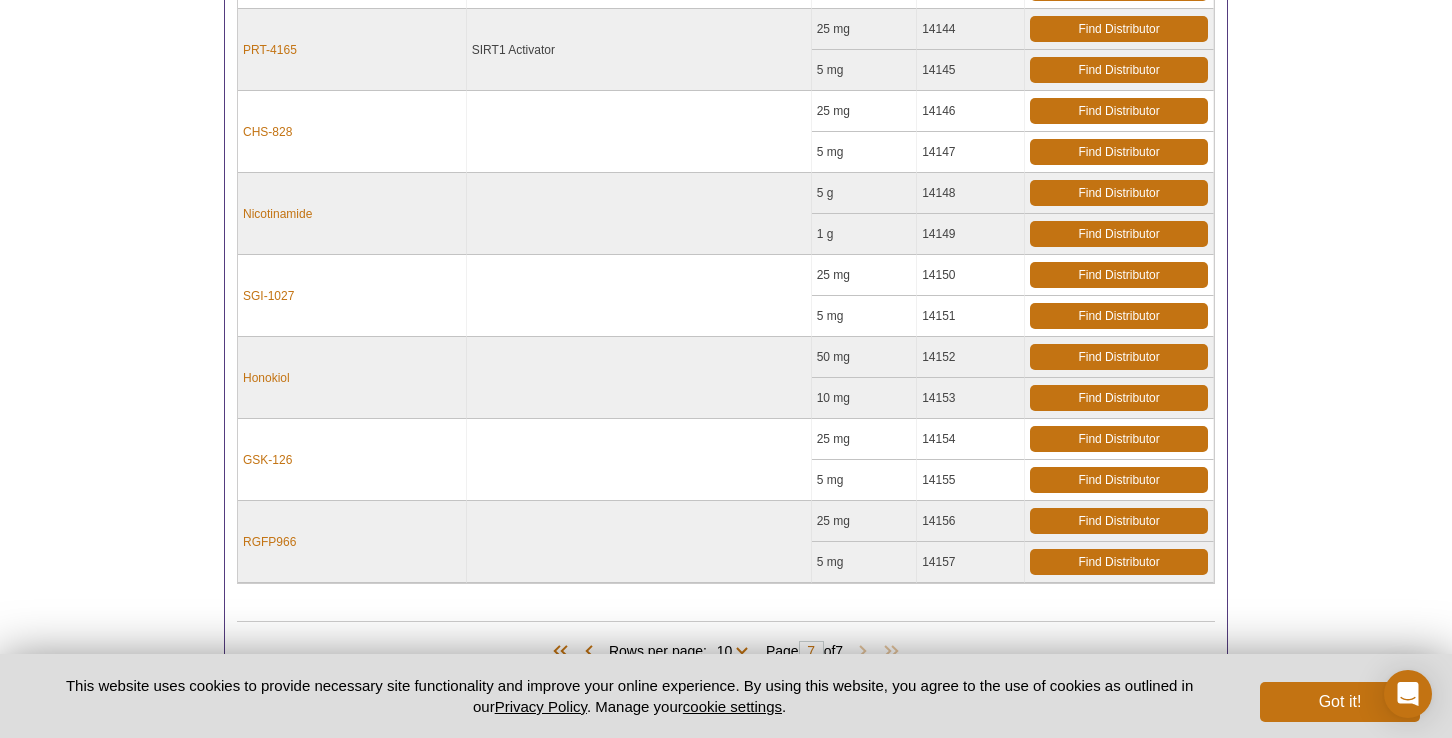 scroll, scrollTop: 620, scrollLeft: 0, axis: vertical 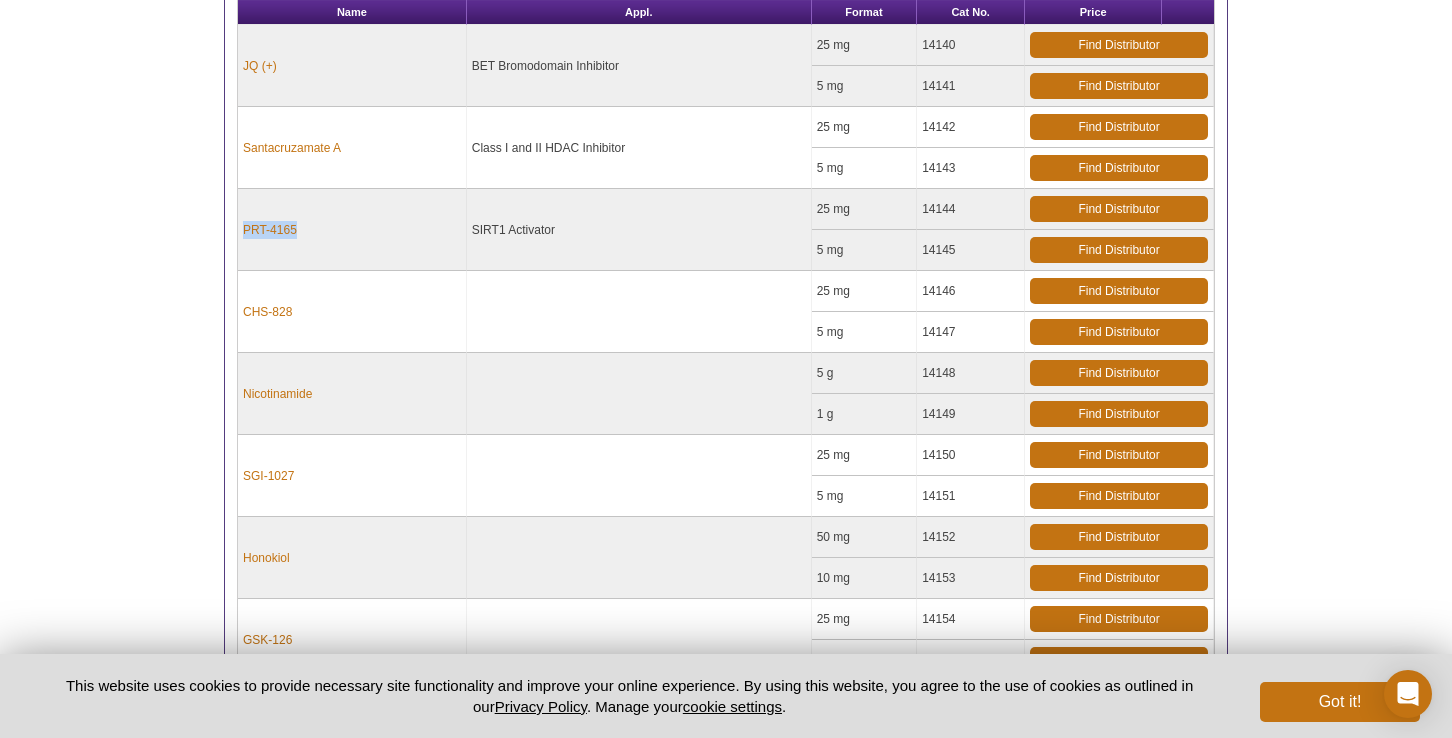 drag, startPoint x: 315, startPoint y: 220, endPoint x: 237, endPoint y: 229, distance: 78.51752 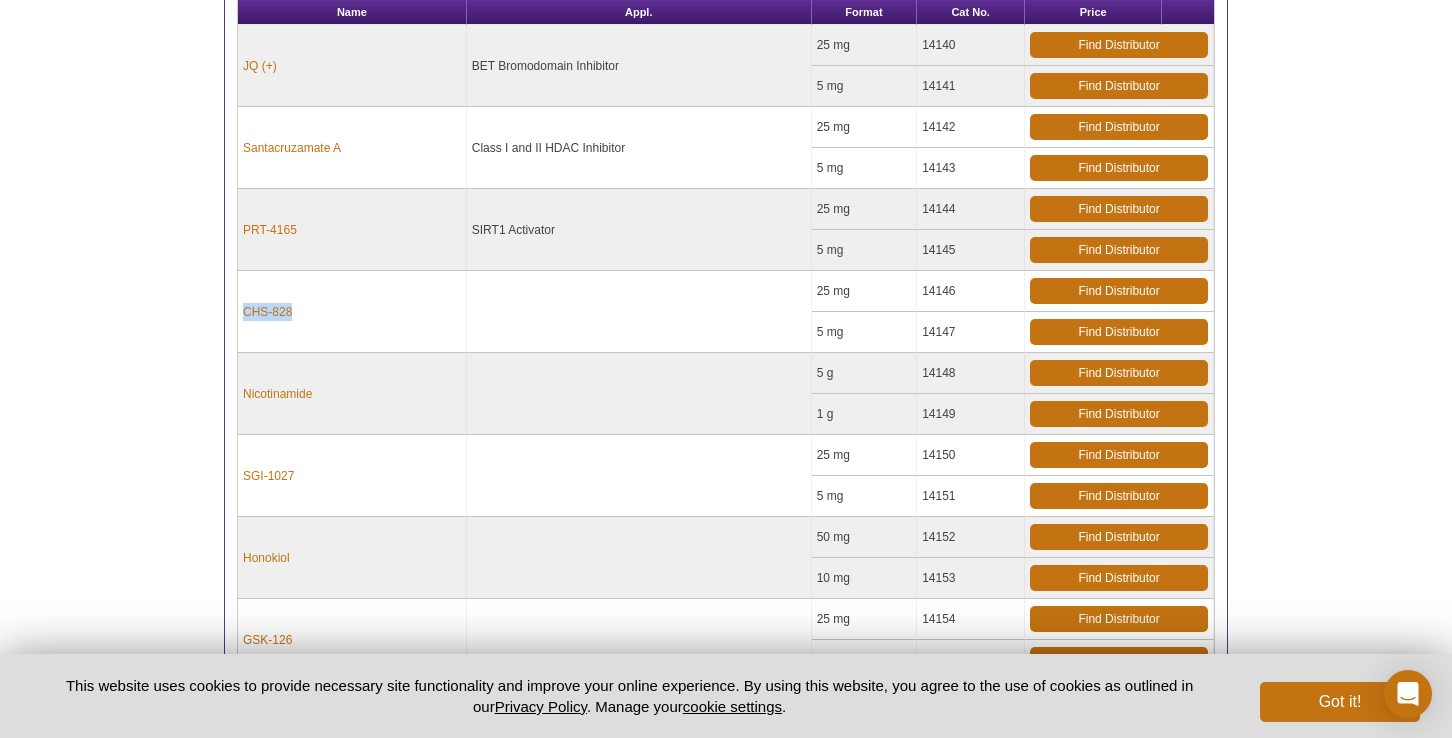 drag, startPoint x: 312, startPoint y: 311, endPoint x: 241, endPoint y: 309, distance: 71.02816 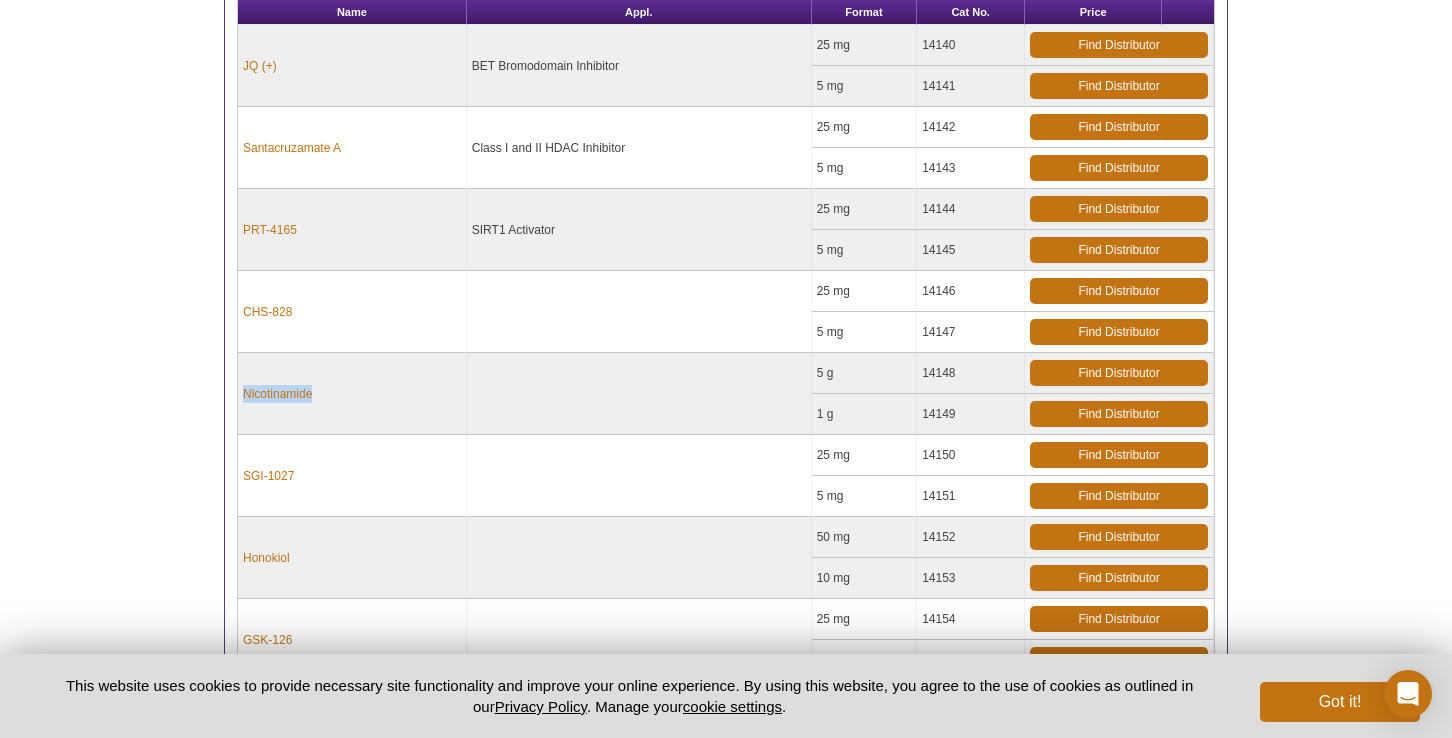 drag, startPoint x: 344, startPoint y: 385, endPoint x: 329, endPoint y: 399, distance: 20.518284 